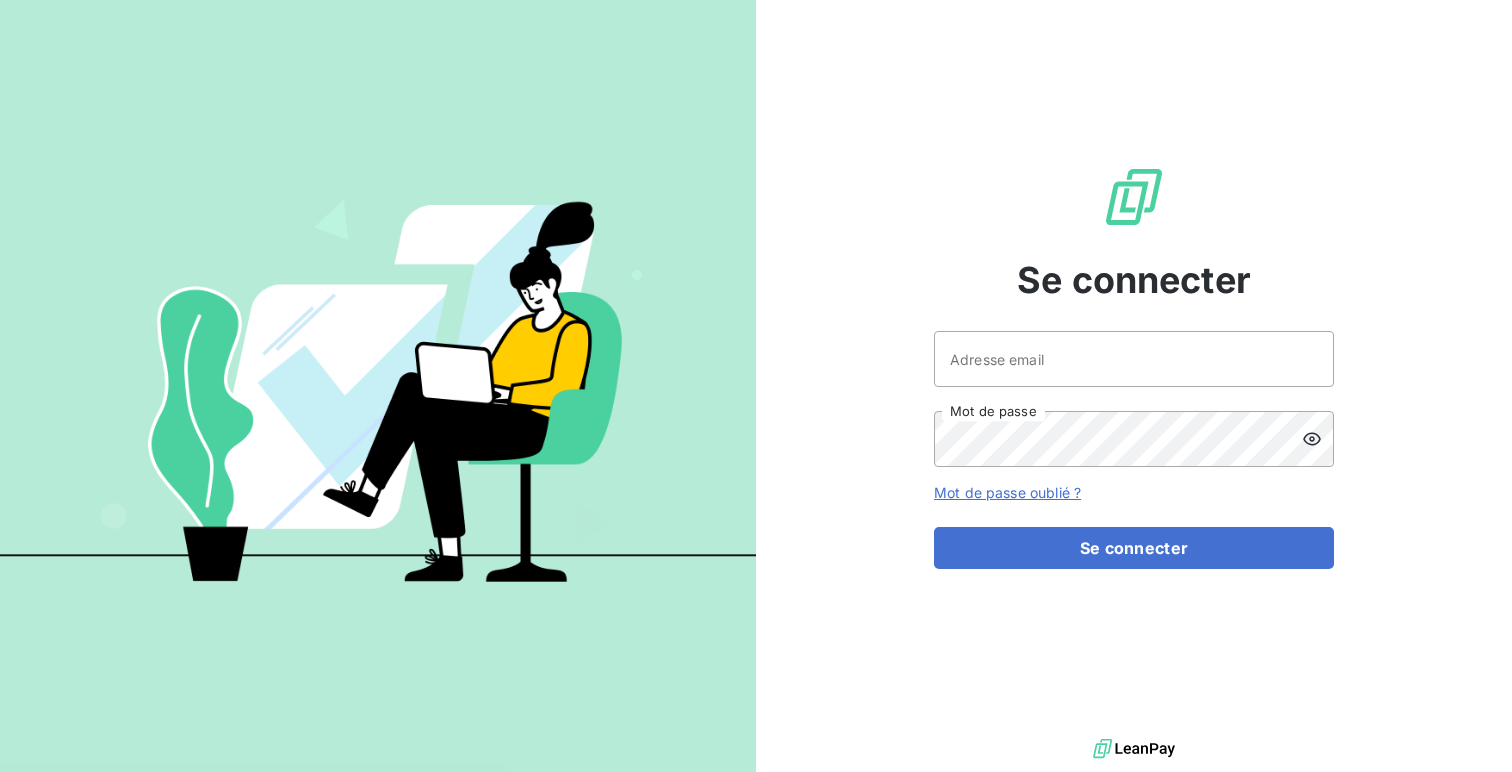 scroll, scrollTop: 0, scrollLeft: 0, axis: both 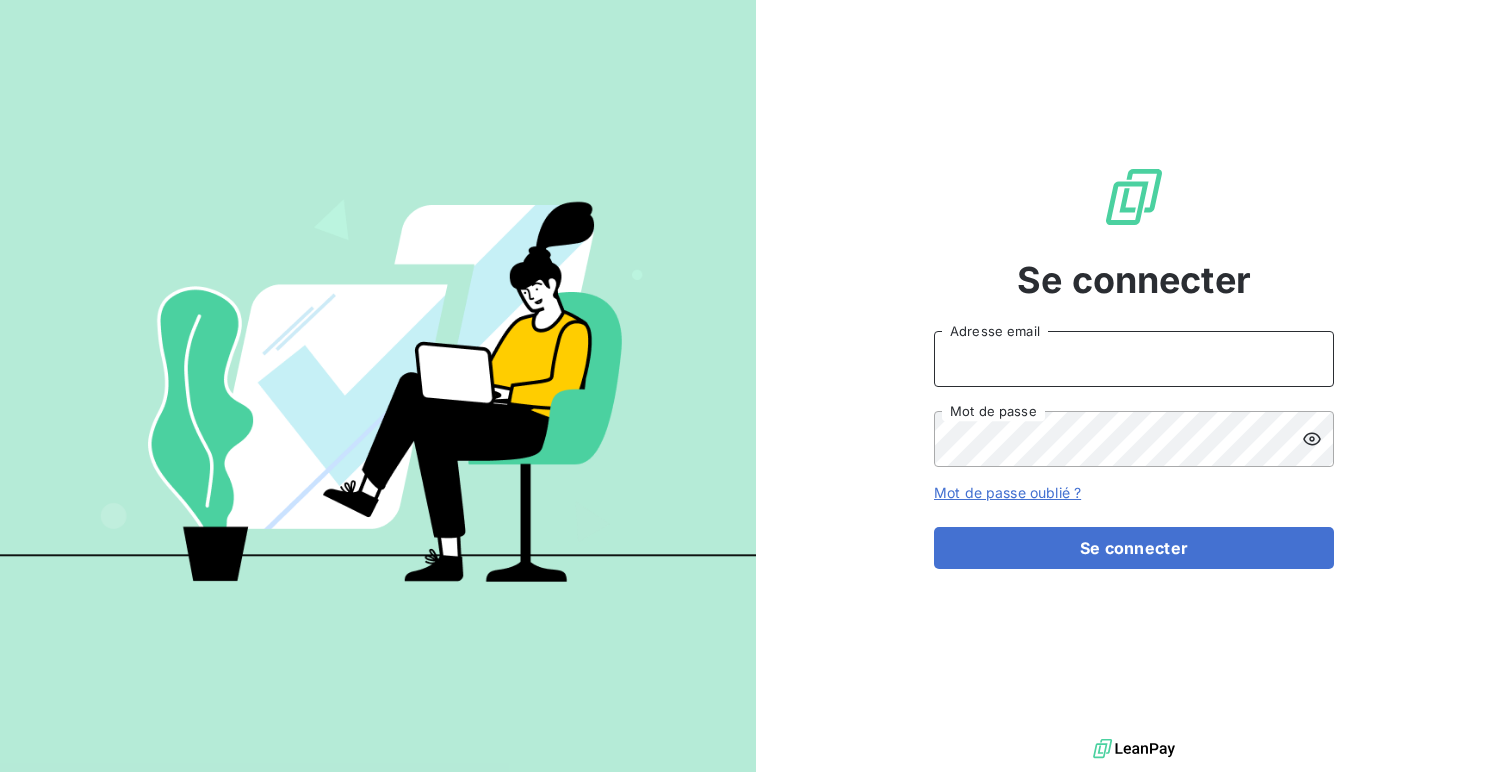 click on "Adresse email" at bounding box center (1134, 359) 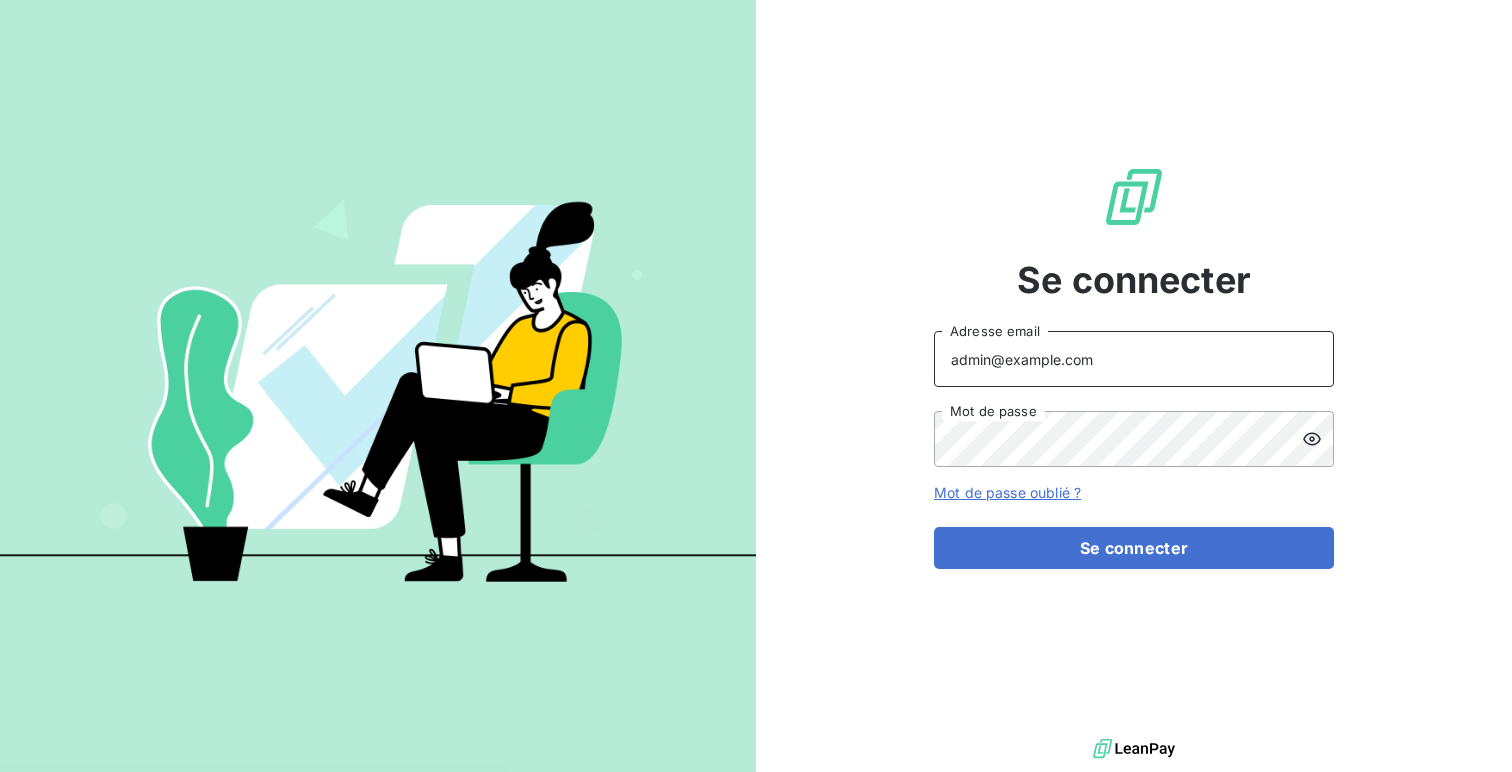 type on "admin@example.com" 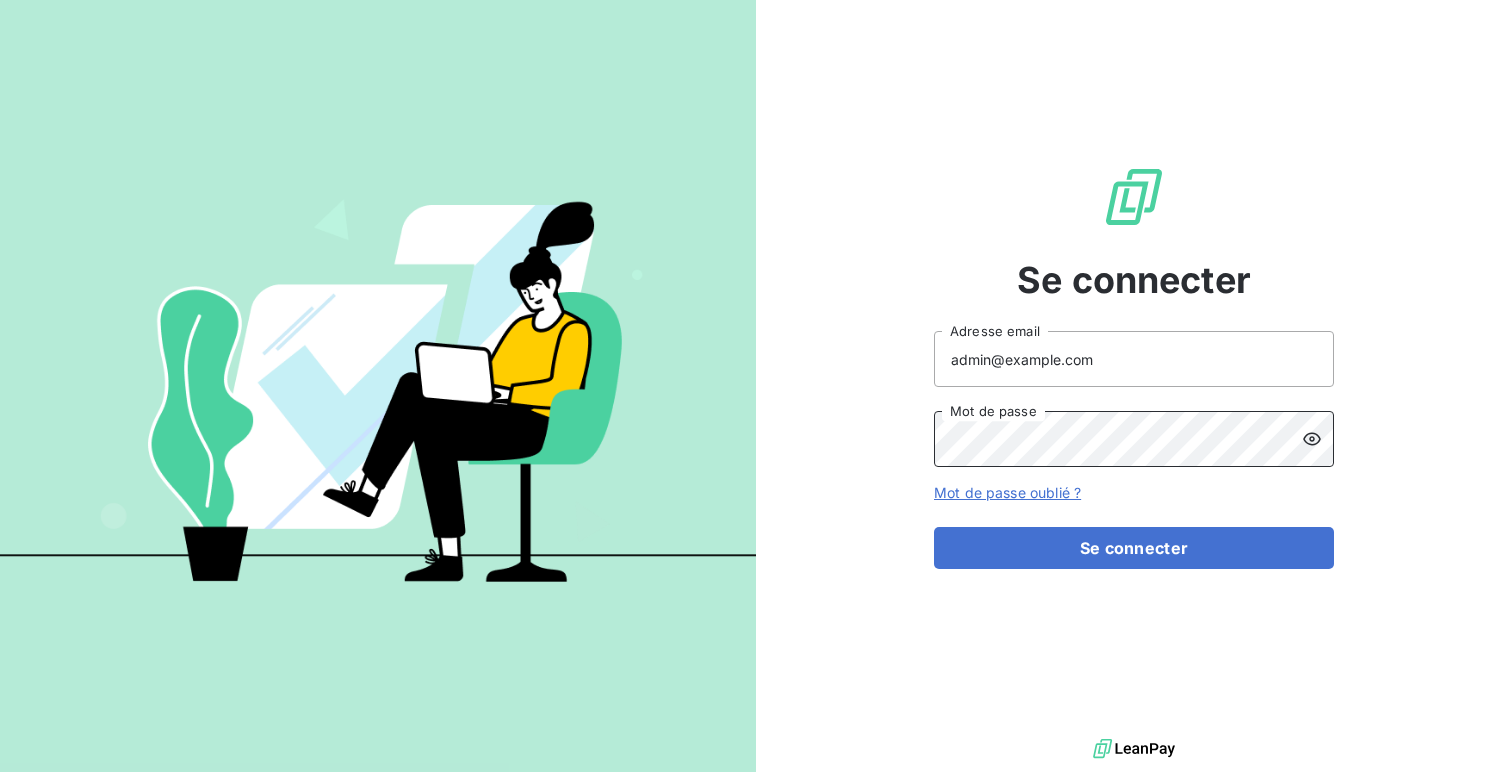 click on "Se connecter" at bounding box center (1134, 548) 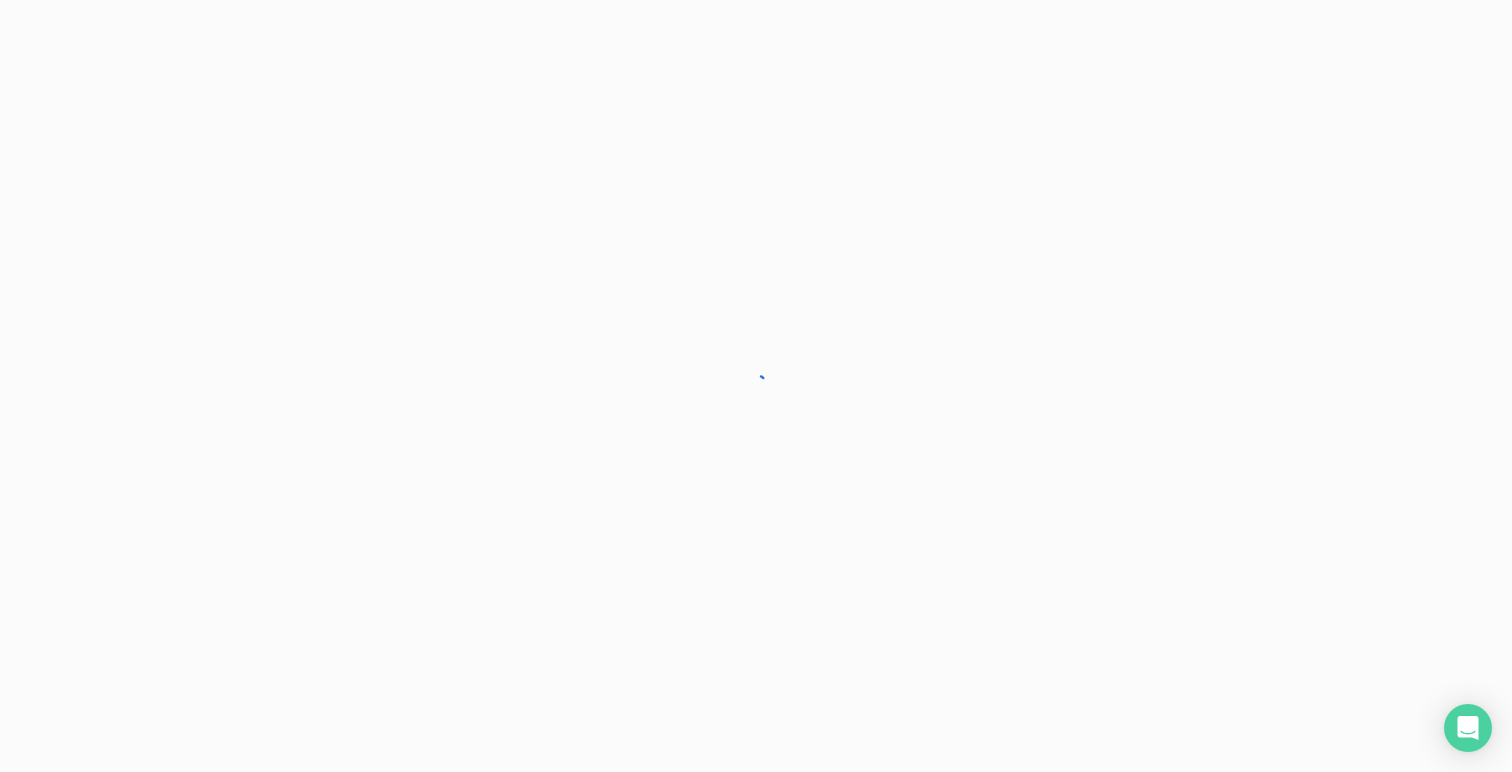 scroll, scrollTop: 0, scrollLeft: 0, axis: both 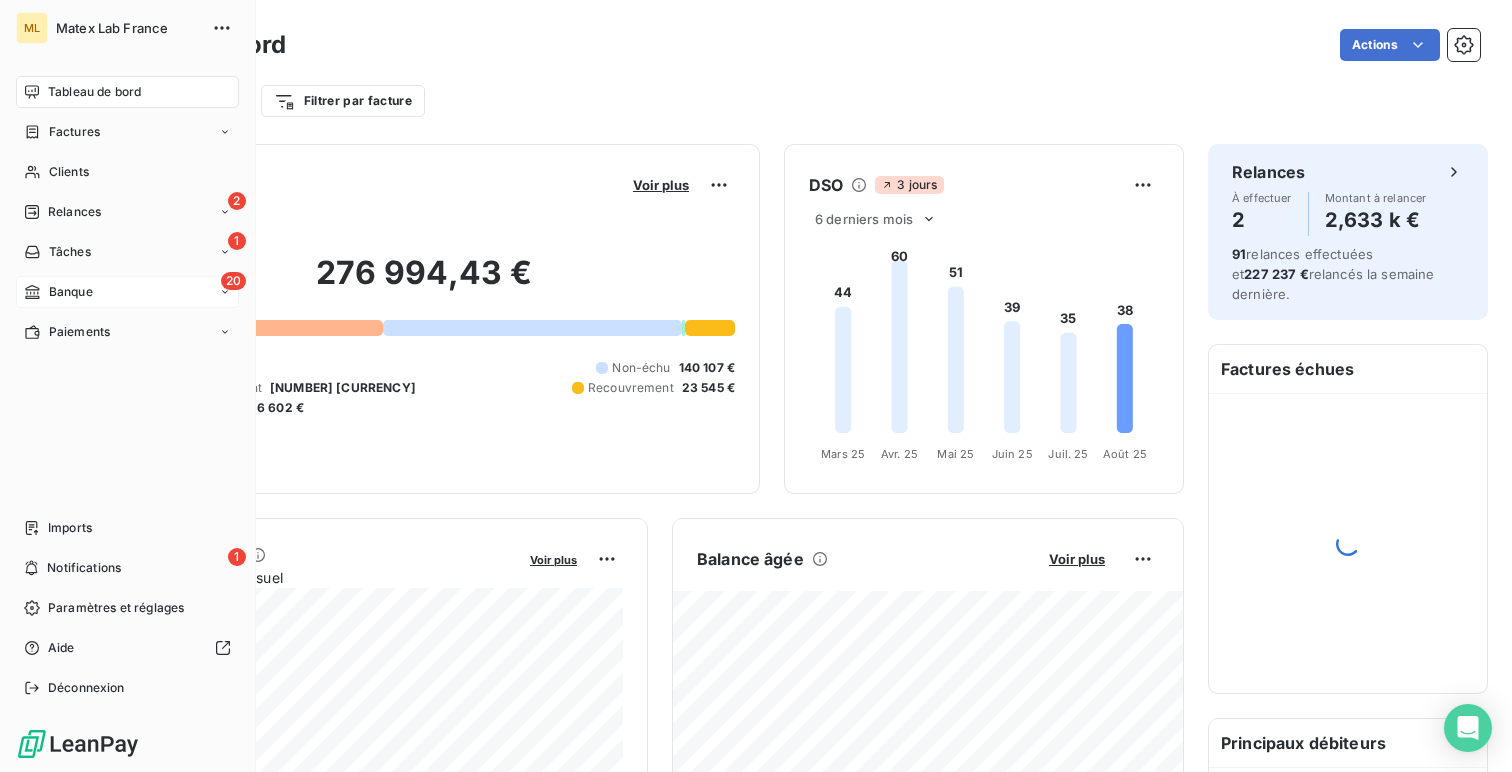 click on "20 Banque" at bounding box center [127, 292] 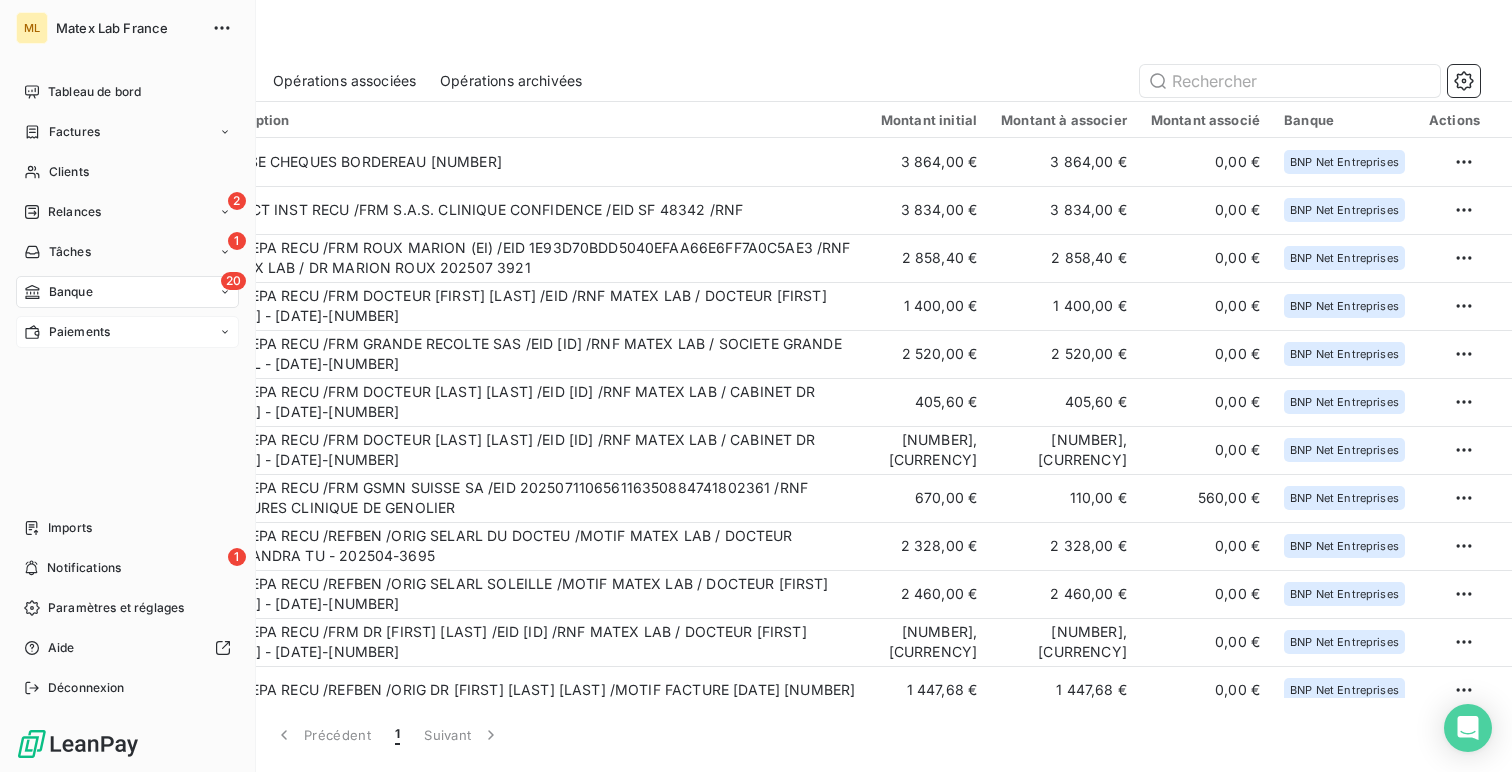 click on "Paiements" at bounding box center (67, 332) 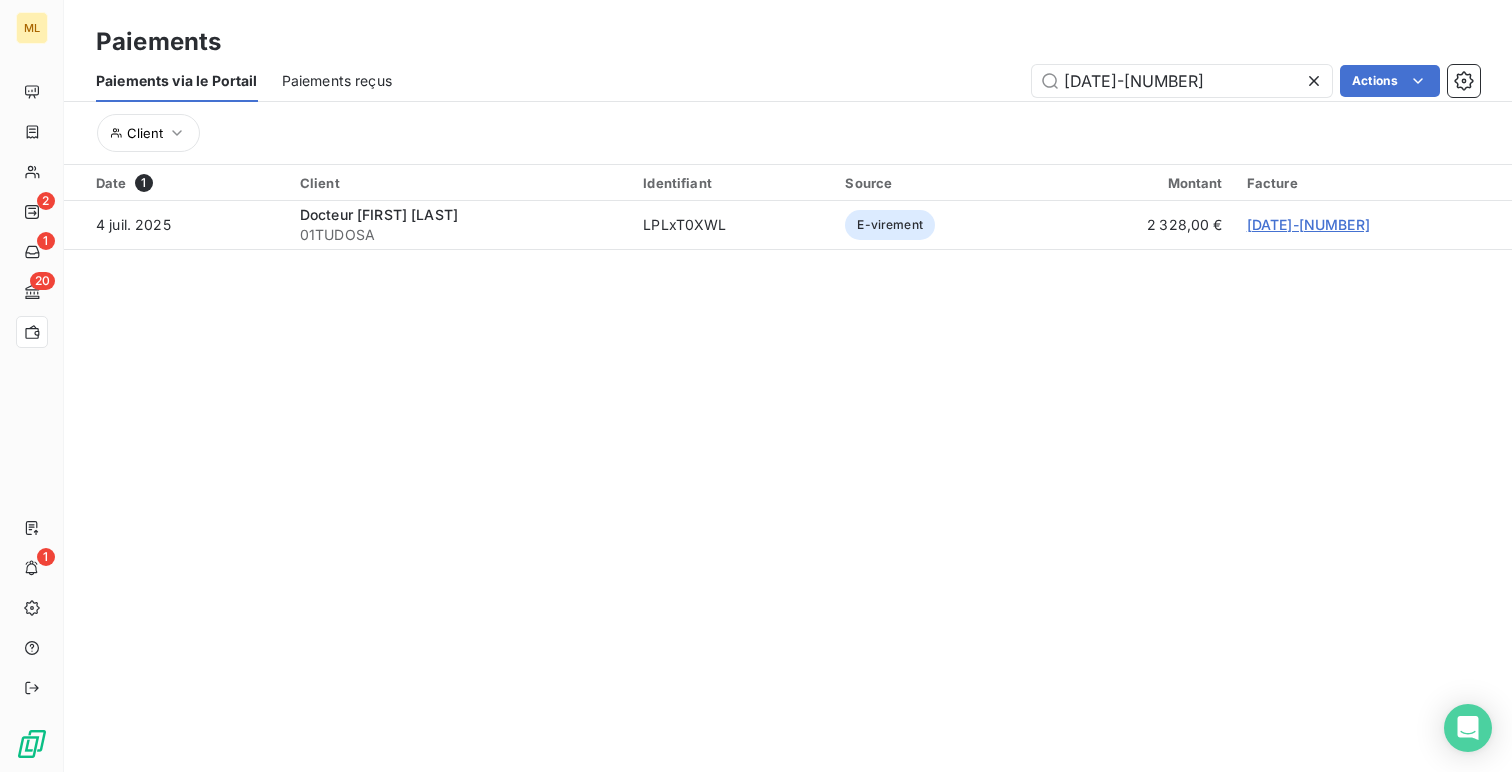 click on "Paiements reçus" at bounding box center (337, 81) 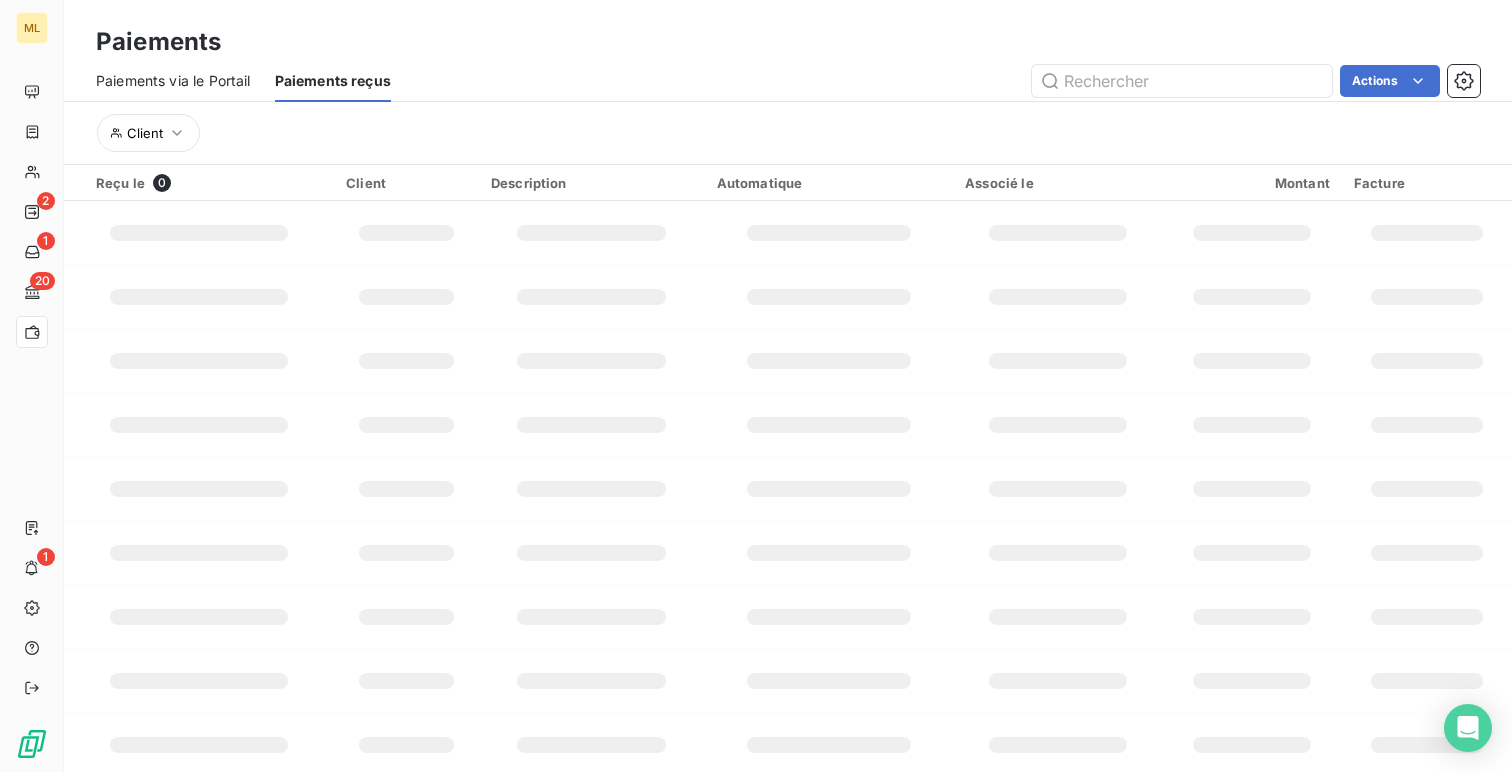 click on "Paiements via le Portail" at bounding box center (173, 81) 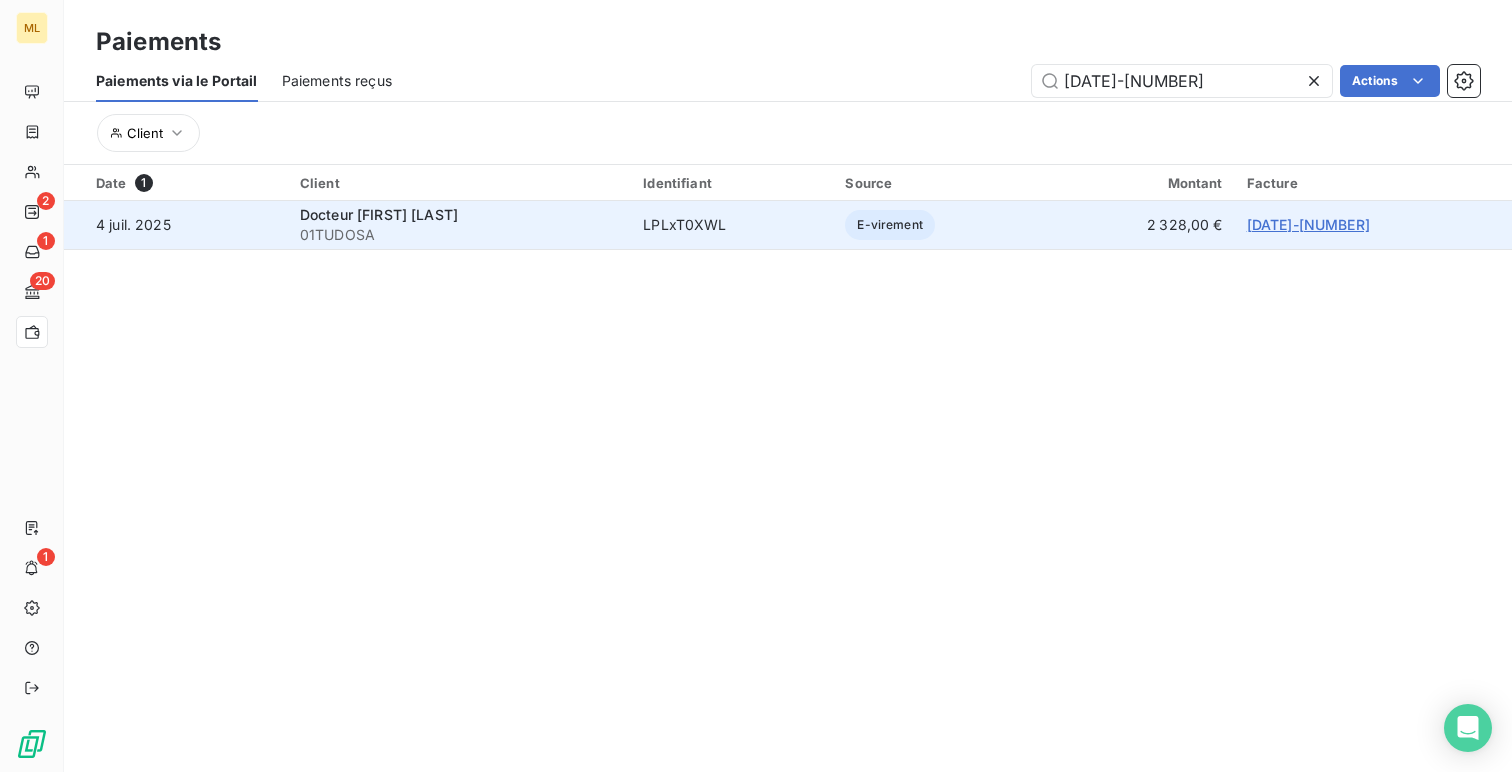 click on "[DATE]-[NUMBER]" at bounding box center [1308, 224] 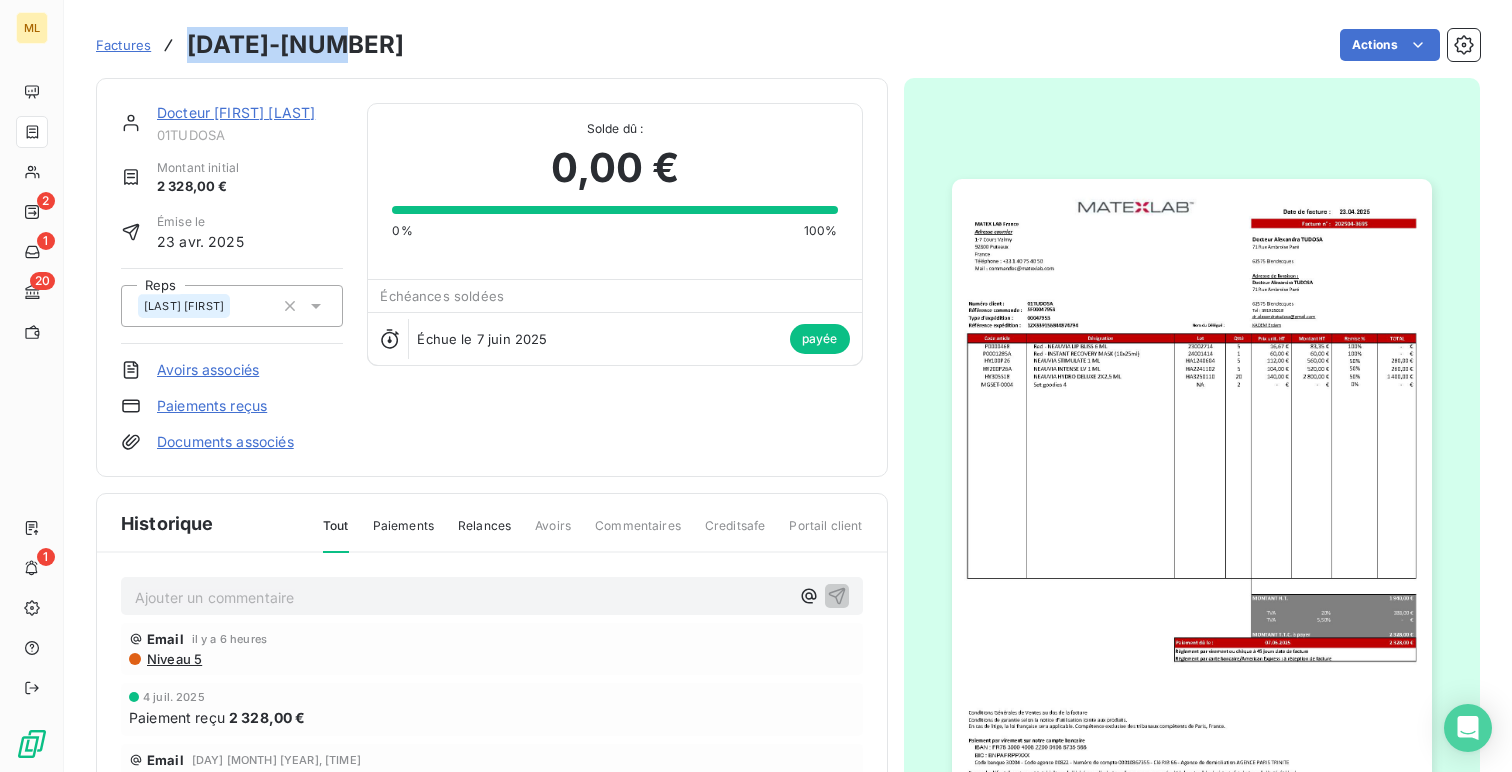 drag, startPoint x: 366, startPoint y: 32, endPoint x: 182, endPoint y: 38, distance: 184.0978 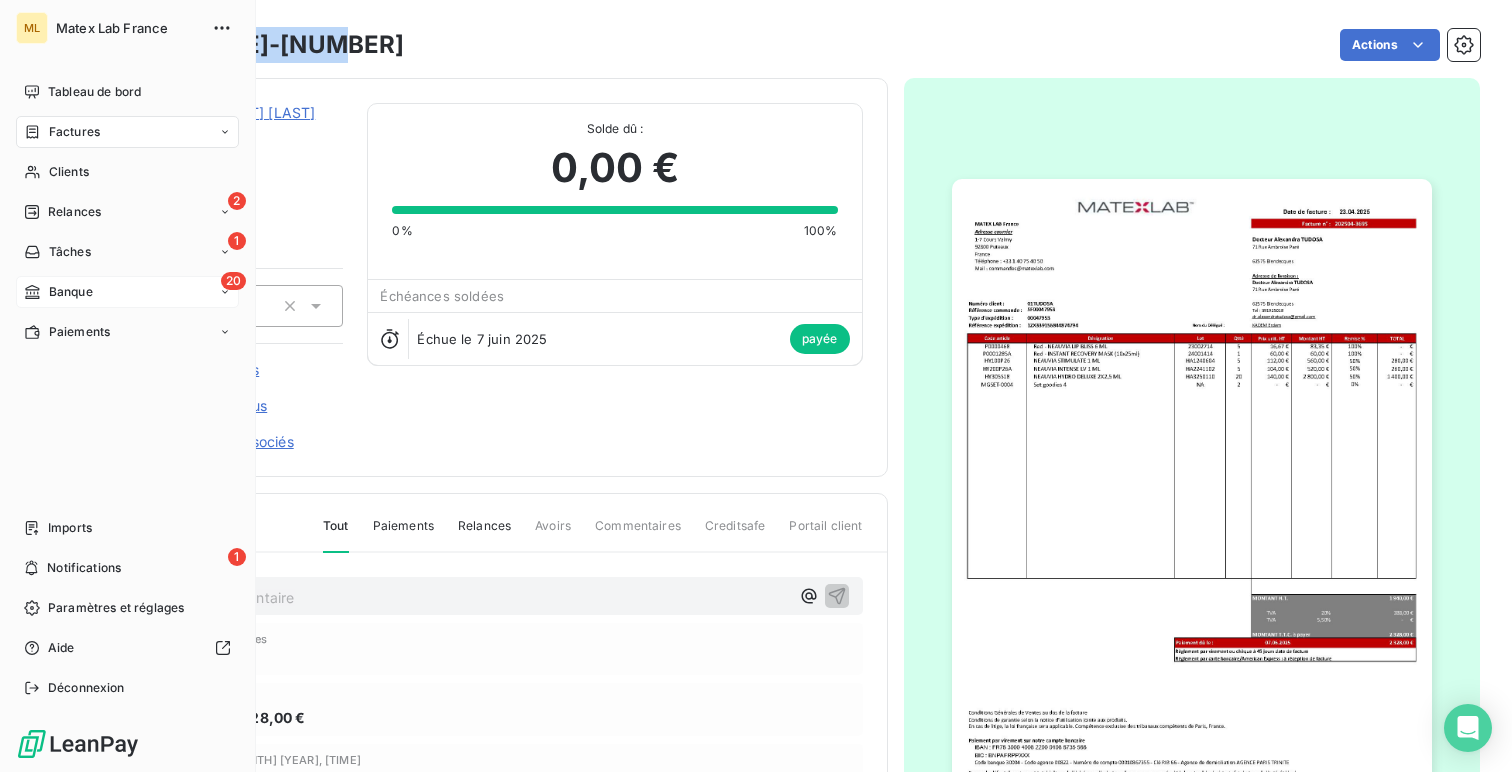 click on "20 Banque" at bounding box center (127, 292) 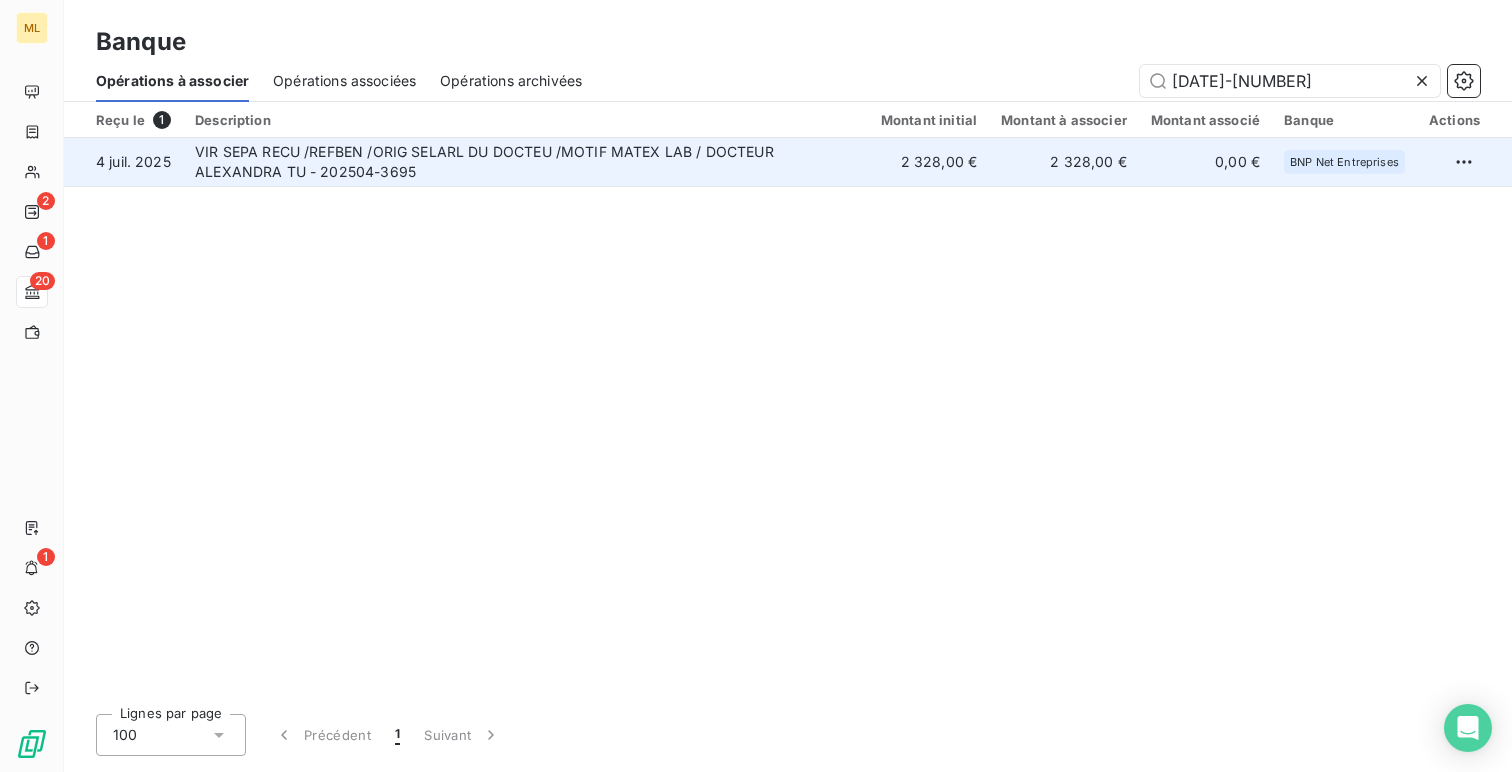type on "[DATE]-[NUMBER]" 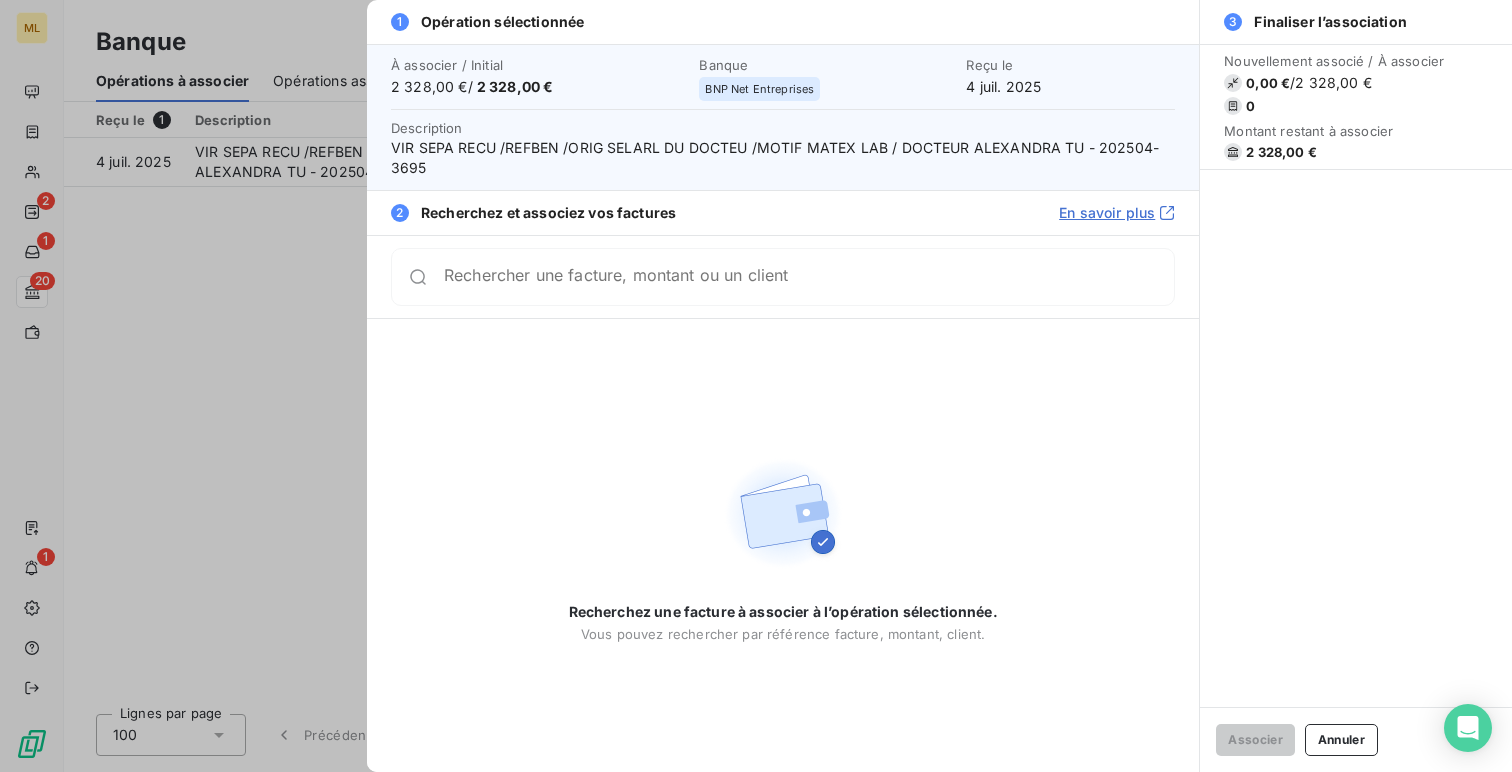 type on "[DATE]-[NUMBER]" 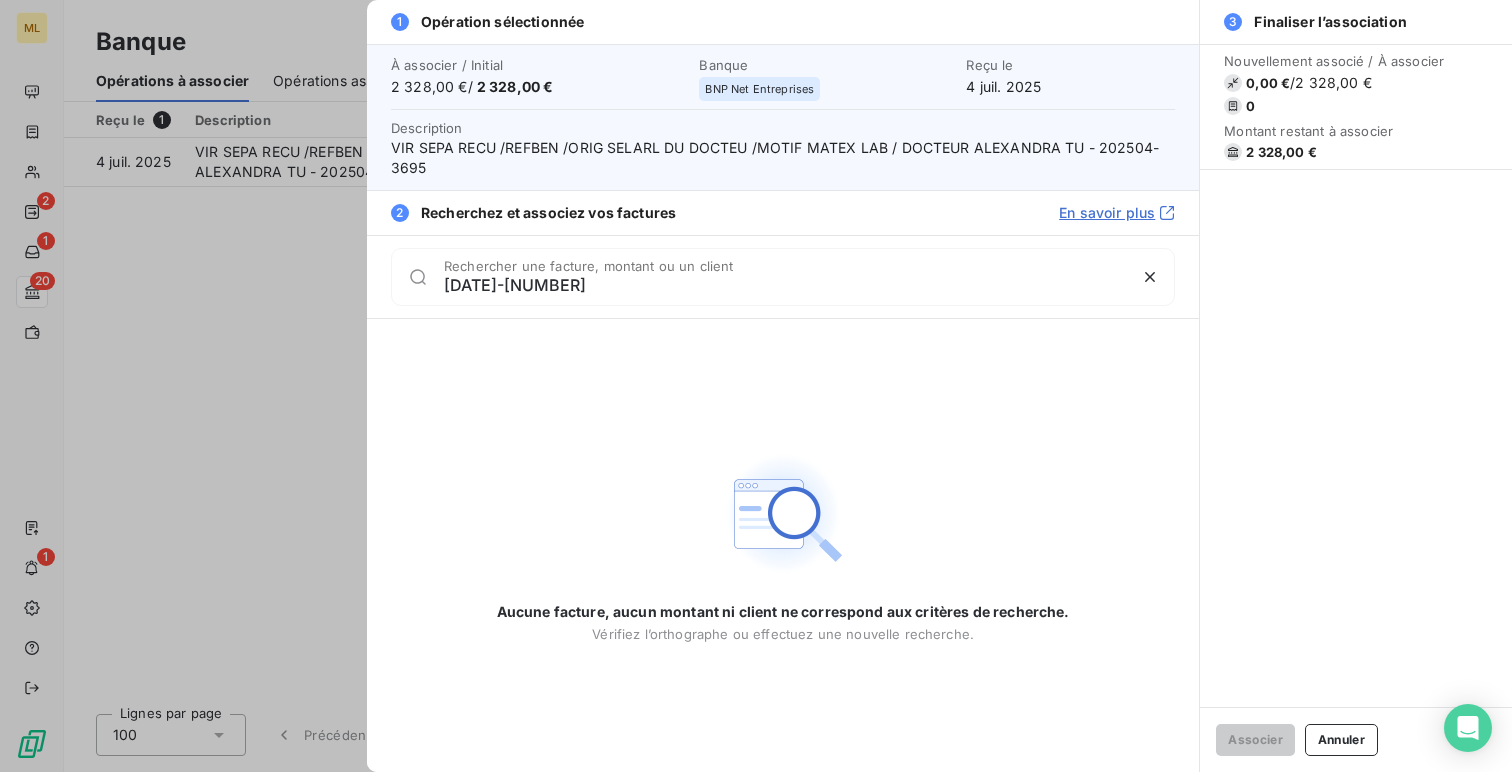 click at bounding box center (756, 386) 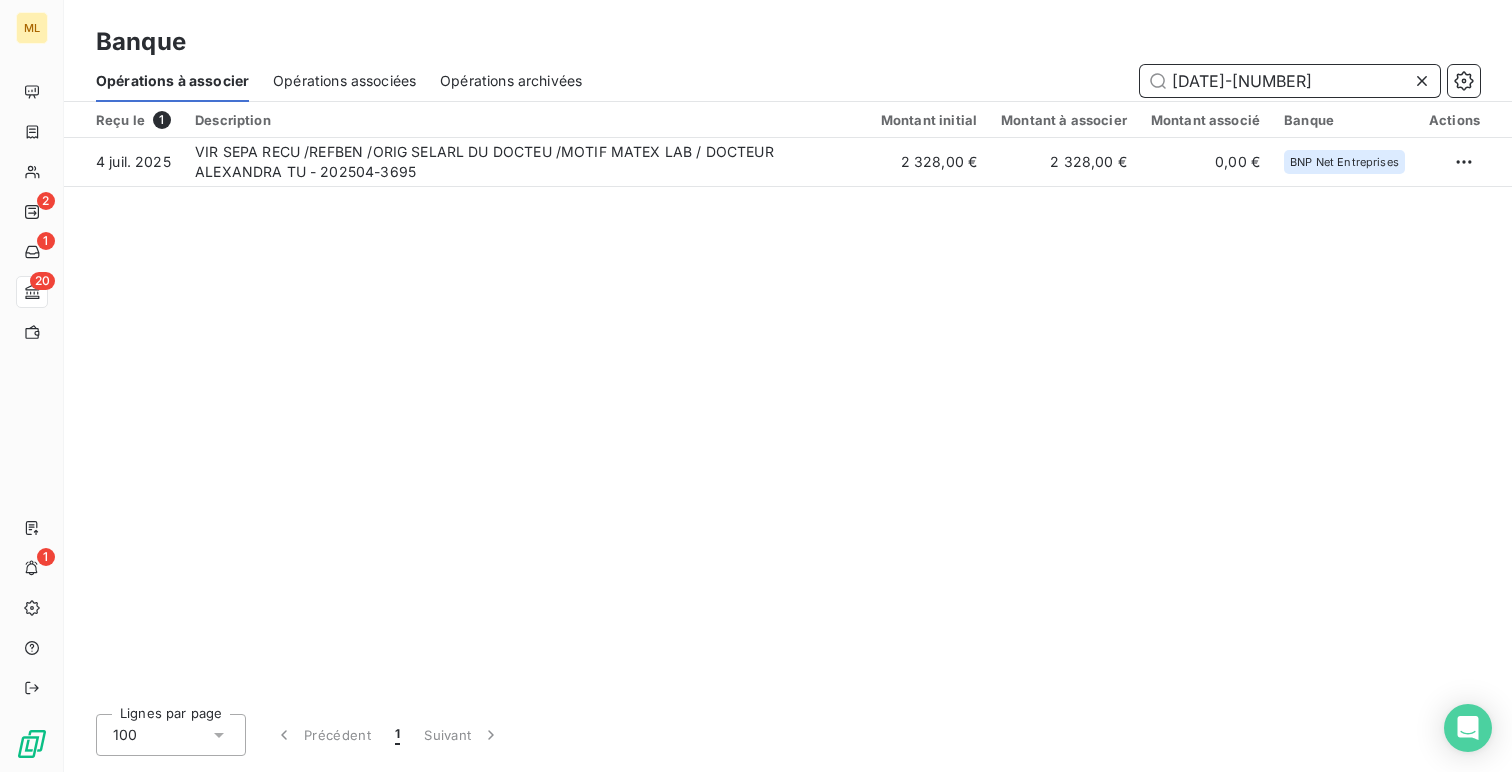click on "[DATE]-[NUMBER]" at bounding box center (1290, 81) 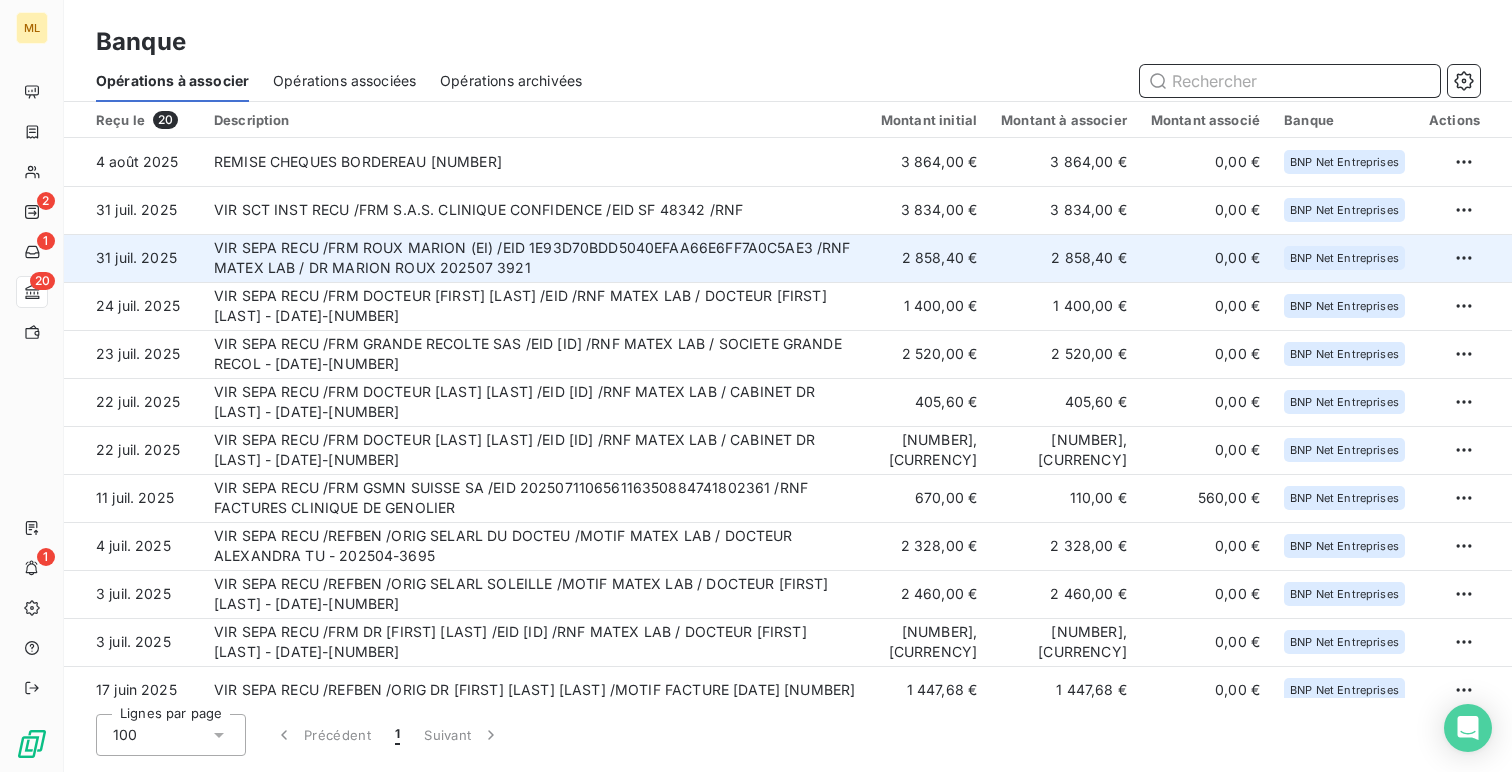 type 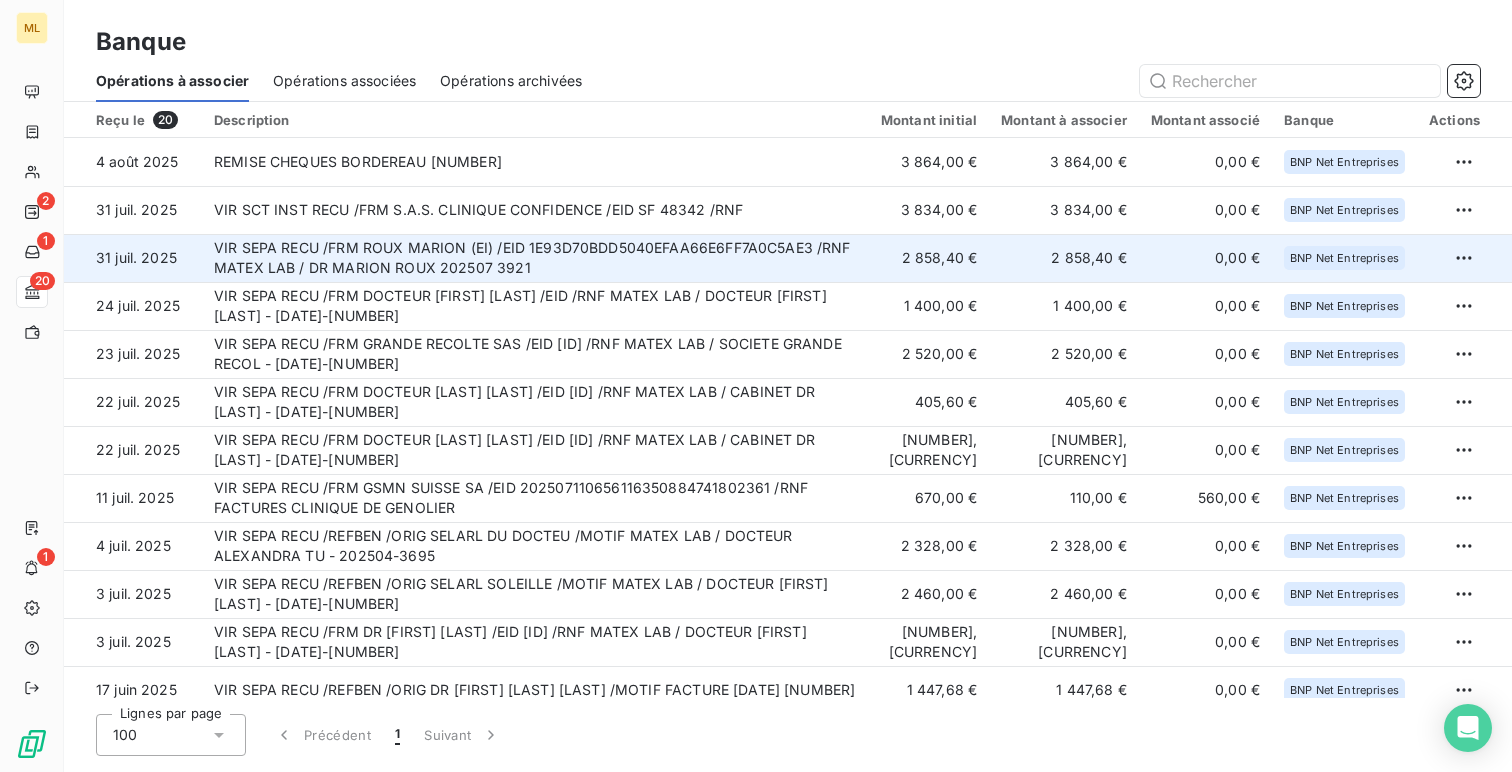click on "VIR SEPA RECU /FRM ROUX MARION (EI) /EID 1E93D70BDD5040EFAA66E6FF7A0C5AE3 /RNF MATEX LAB / DR MARION ROUX 202507 3921" at bounding box center [535, 258] 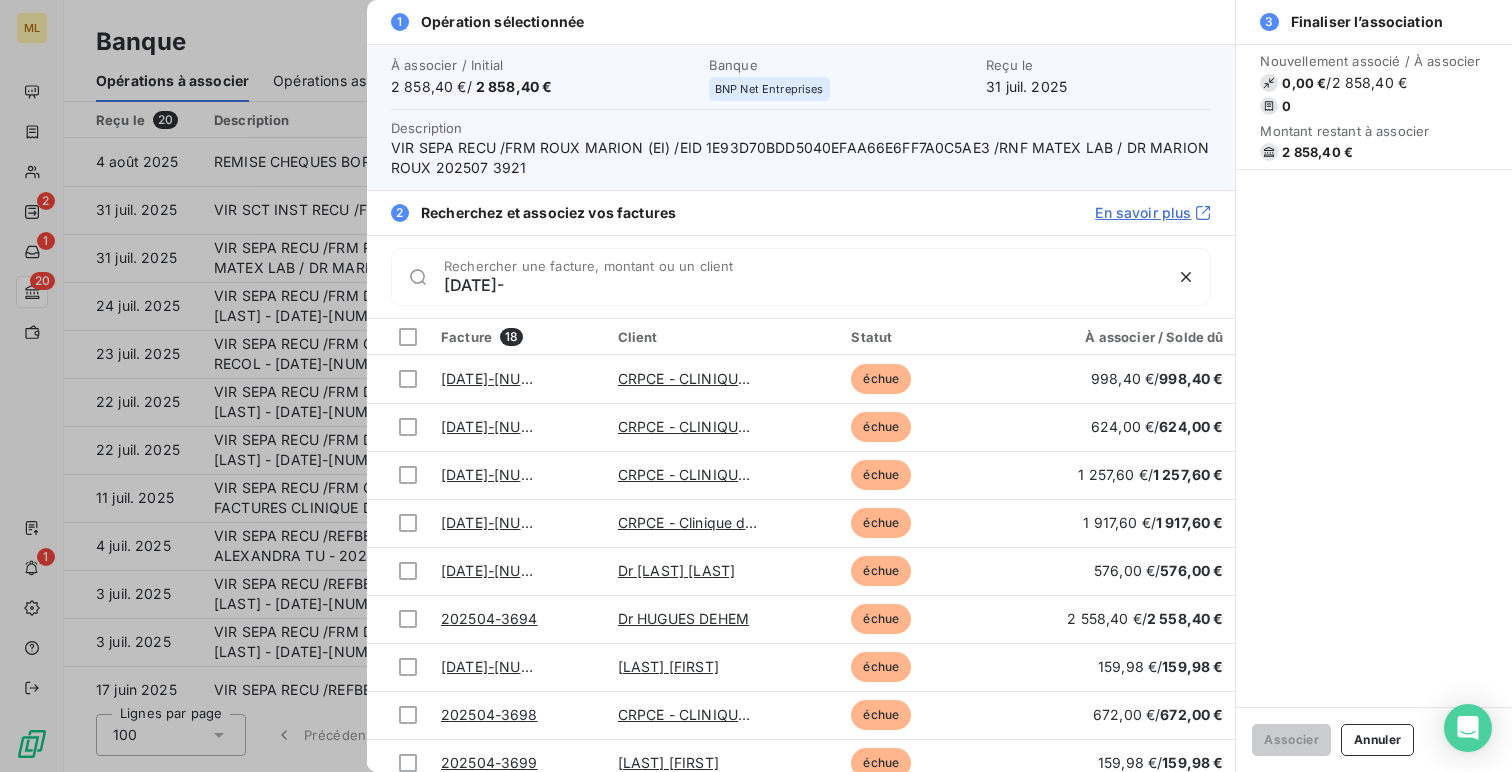 type on "202504" 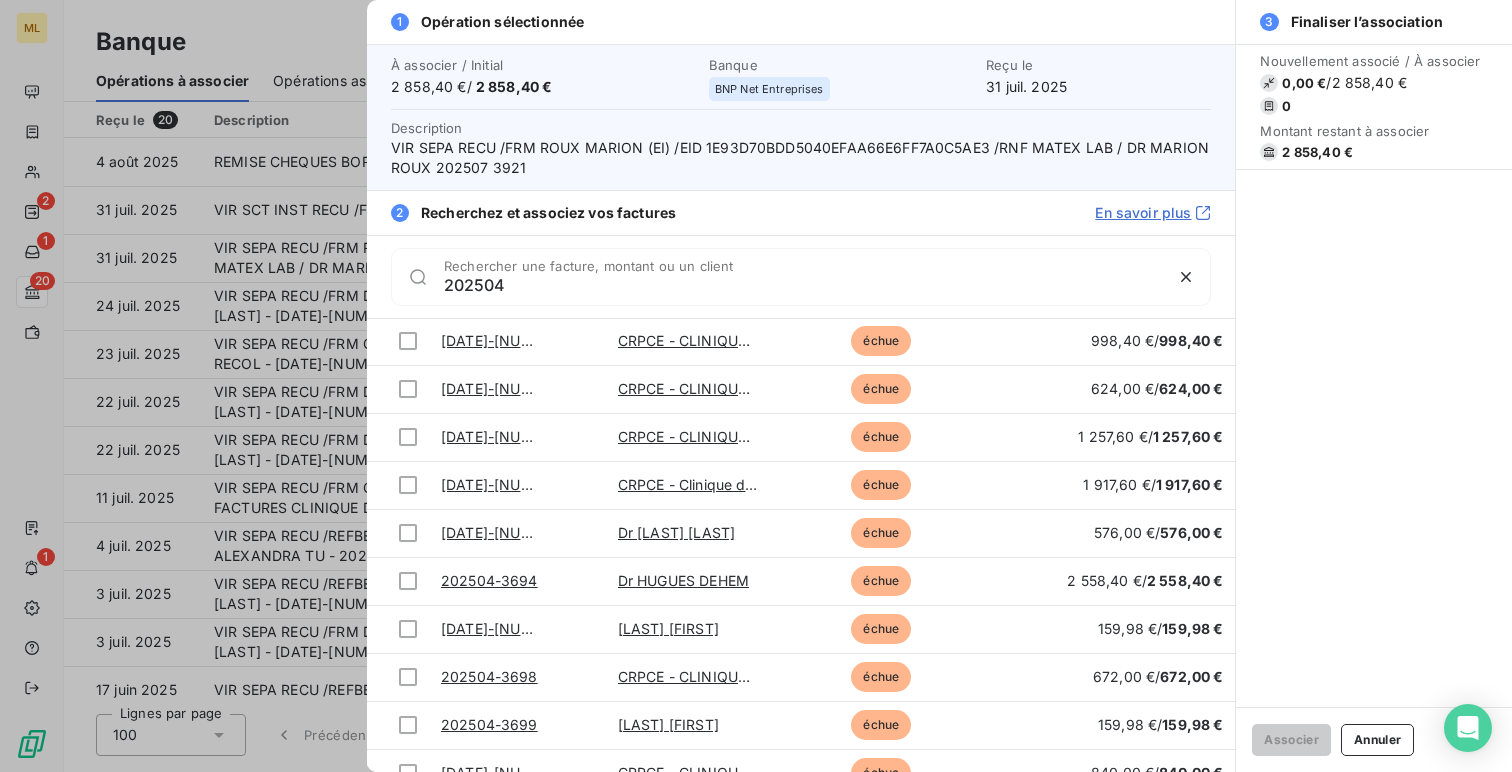 scroll, scrollTop: 0, scrollLeft: 0, axis: both 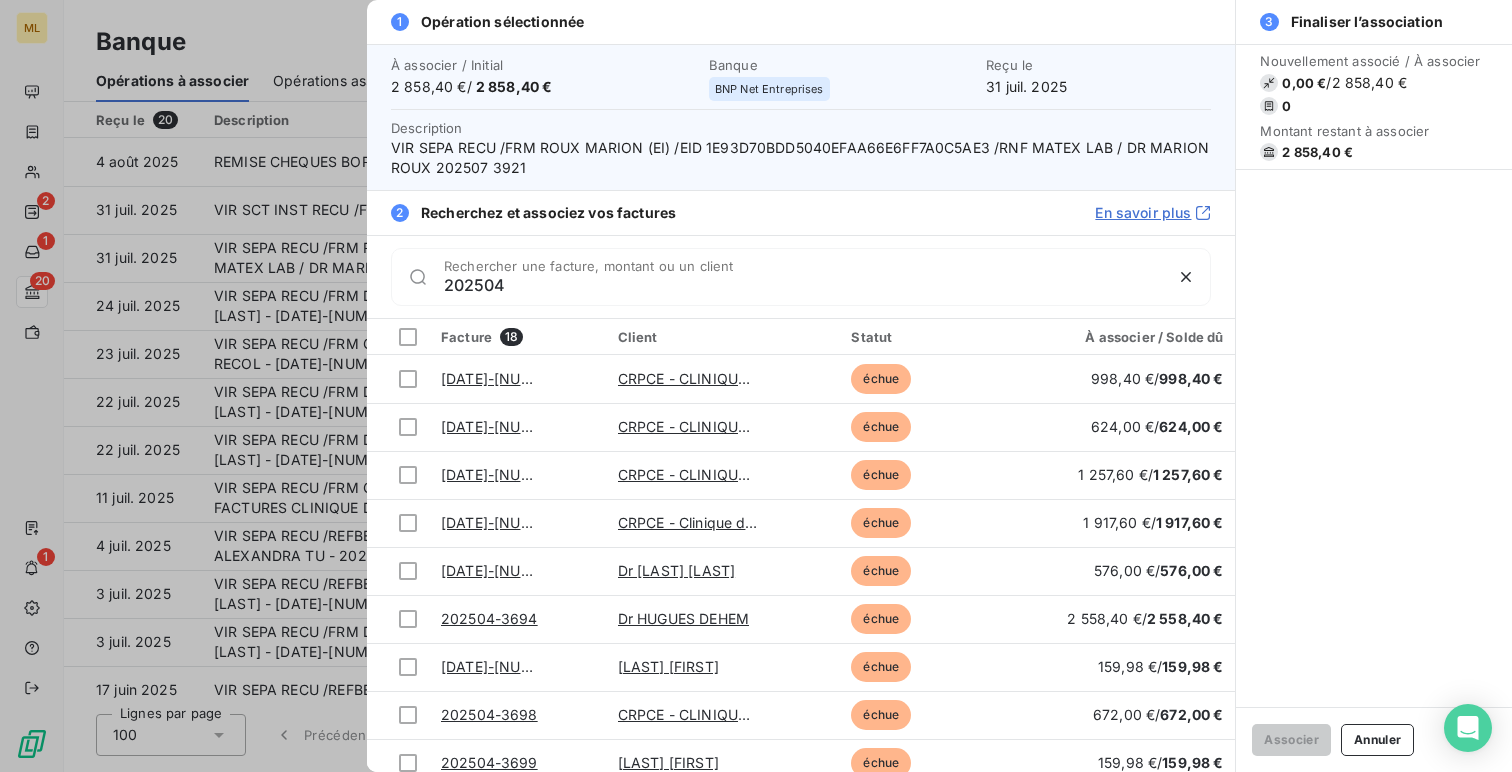 click at bounding box center [756, 386] 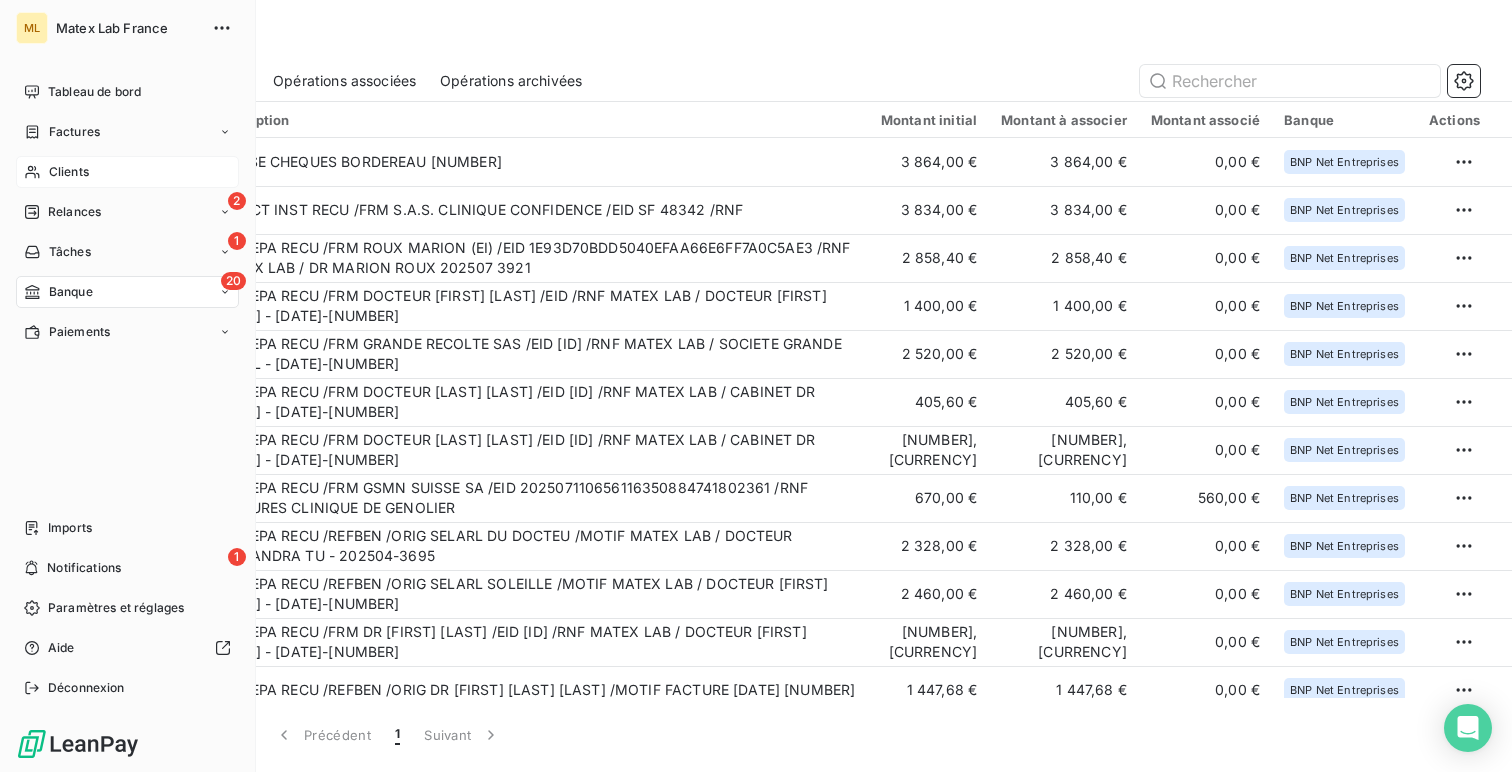 click on "Clients" at bounding box center [127, 172] 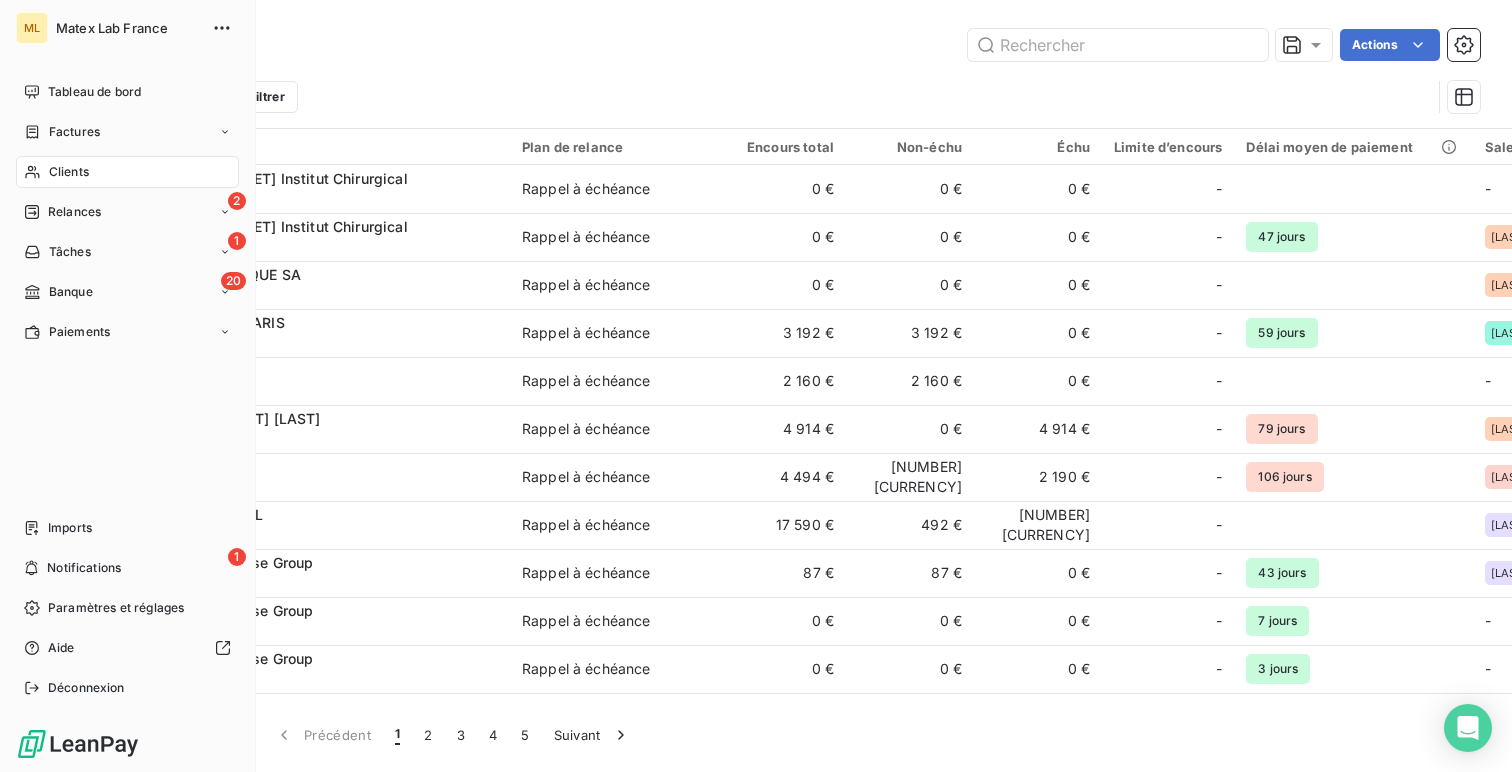 click on "Tableau de bord Factures Clients 2 Relances 1 Tâches 20 Banque Paiements Imports 1 Notifications Paramètres et réglages Aide Déconnexion" at bounding box center (127, 390) 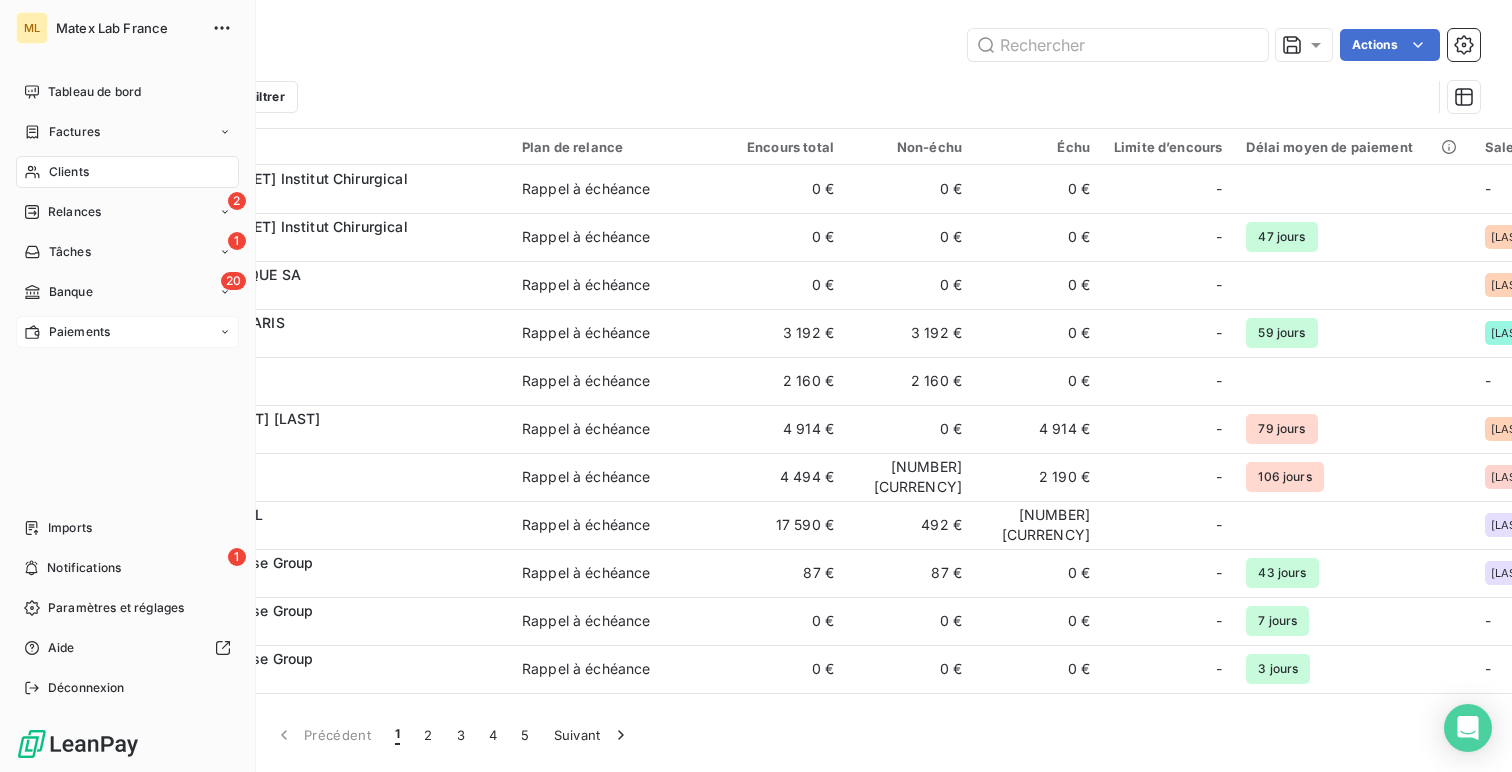 click on "Paiements" at bounding box center (79, 332) 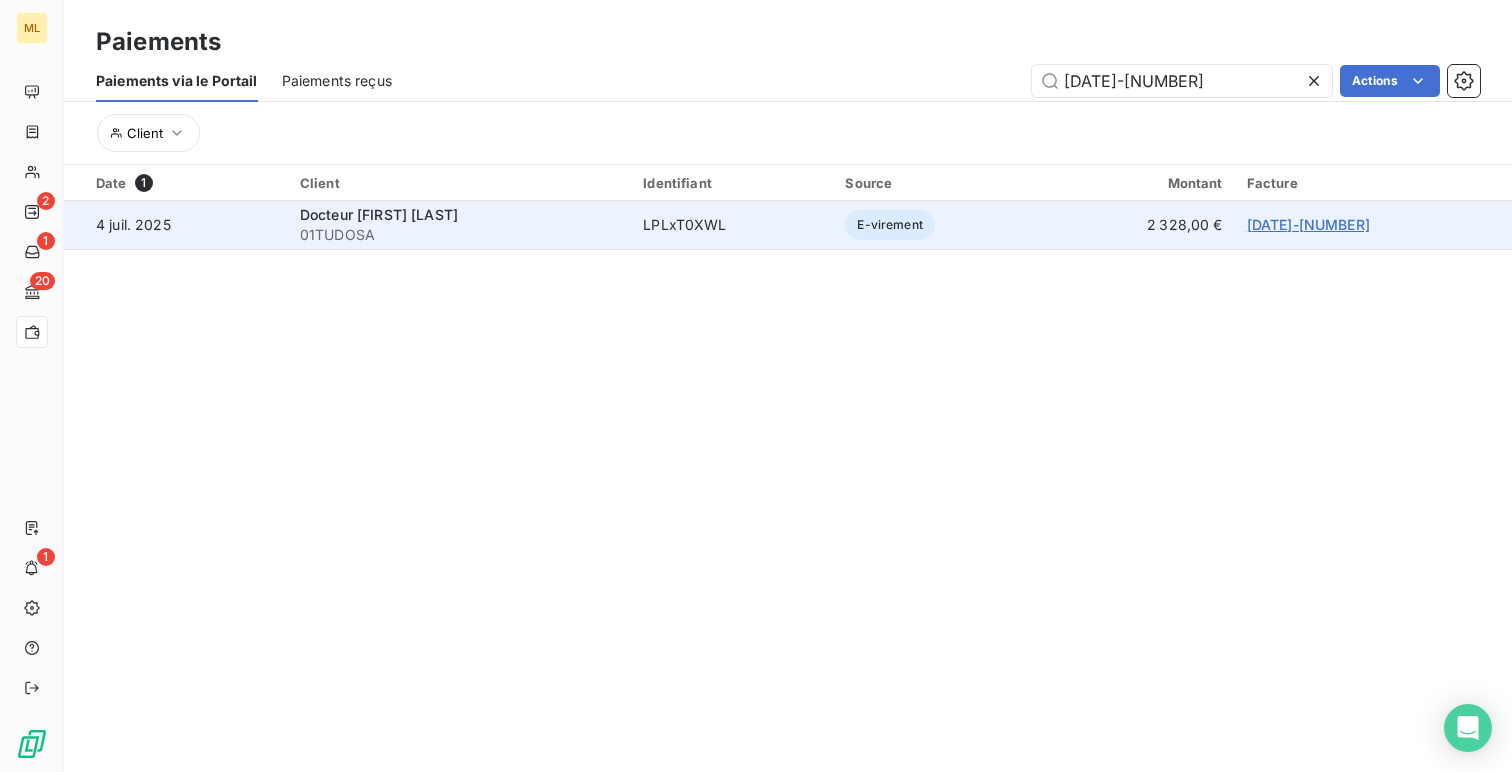 click on "E-virement" at bounding box center (940, 225) 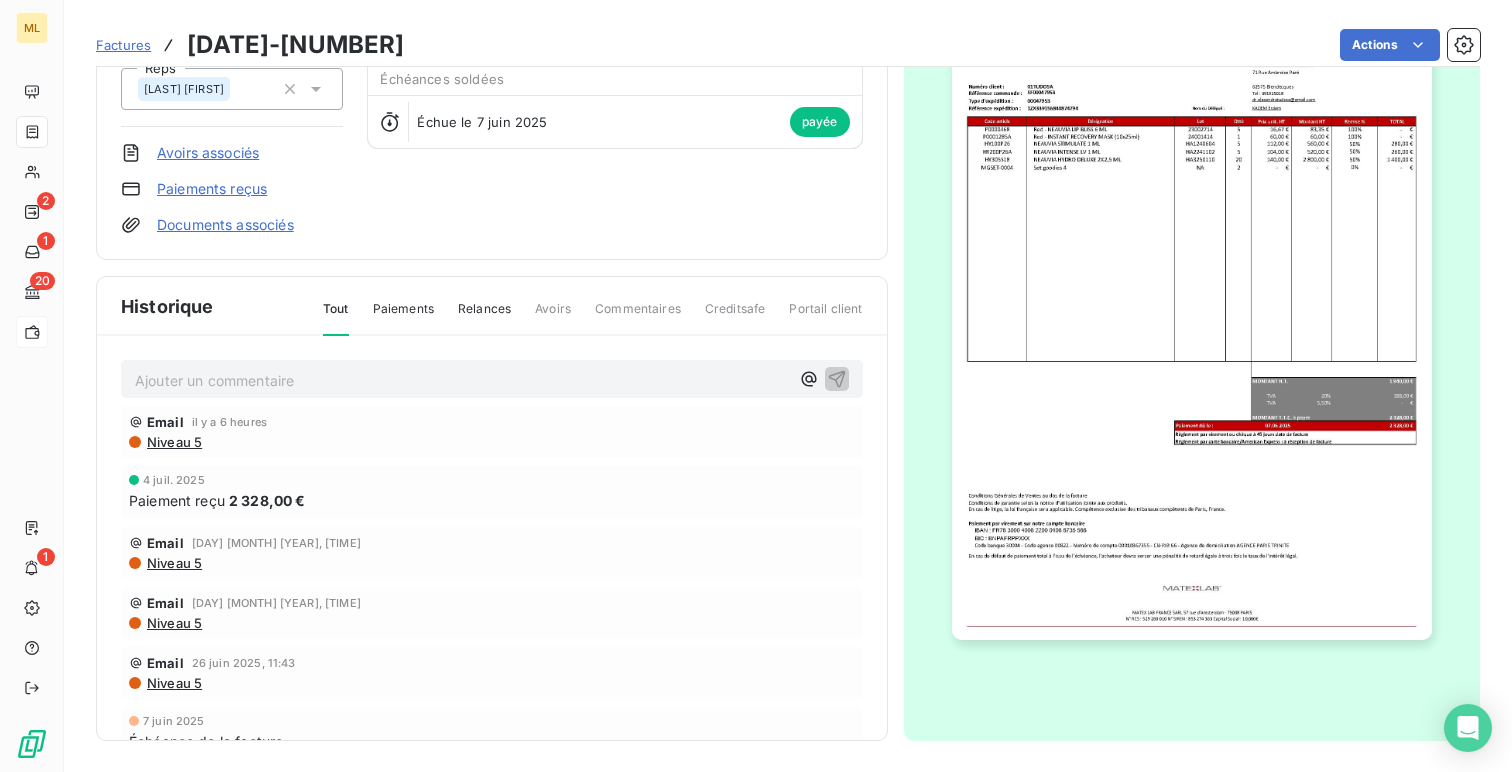scroll, scrollTop: 0, scrollLeft: 0, axis: both 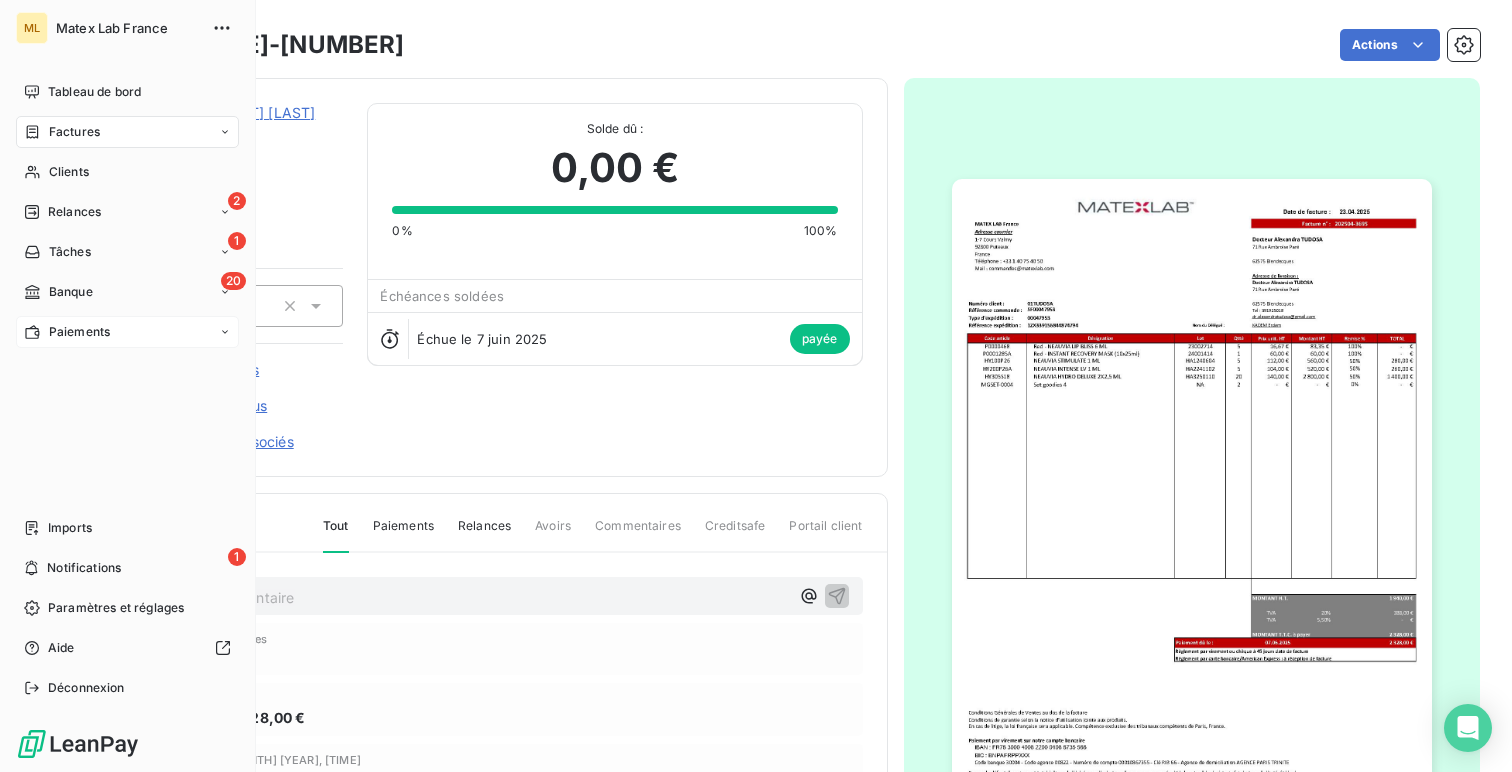 click on "Paiements" at bounding box center [127, 332] 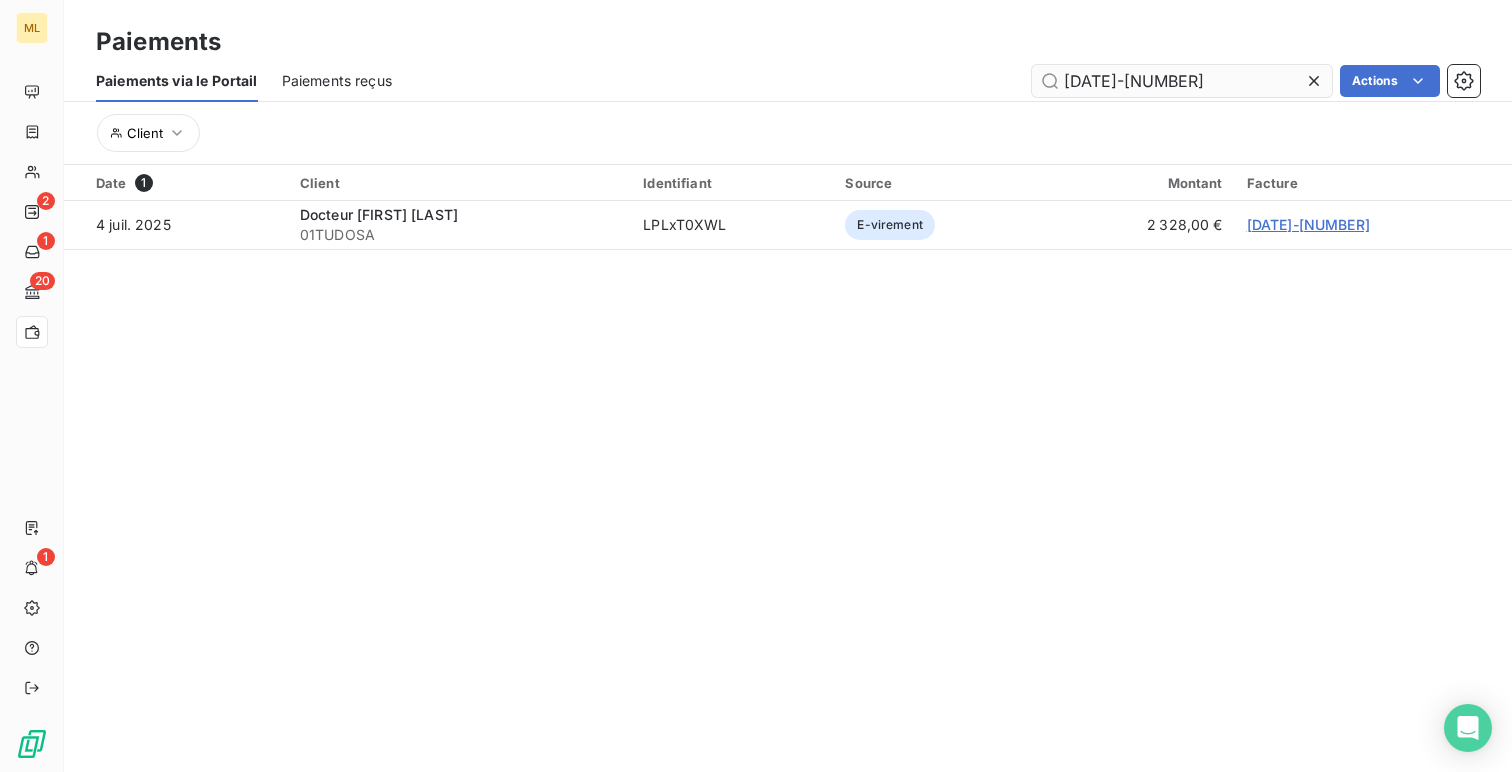 click on "[DATE]-[NUMBER]" at bounding box center [1182, 81] 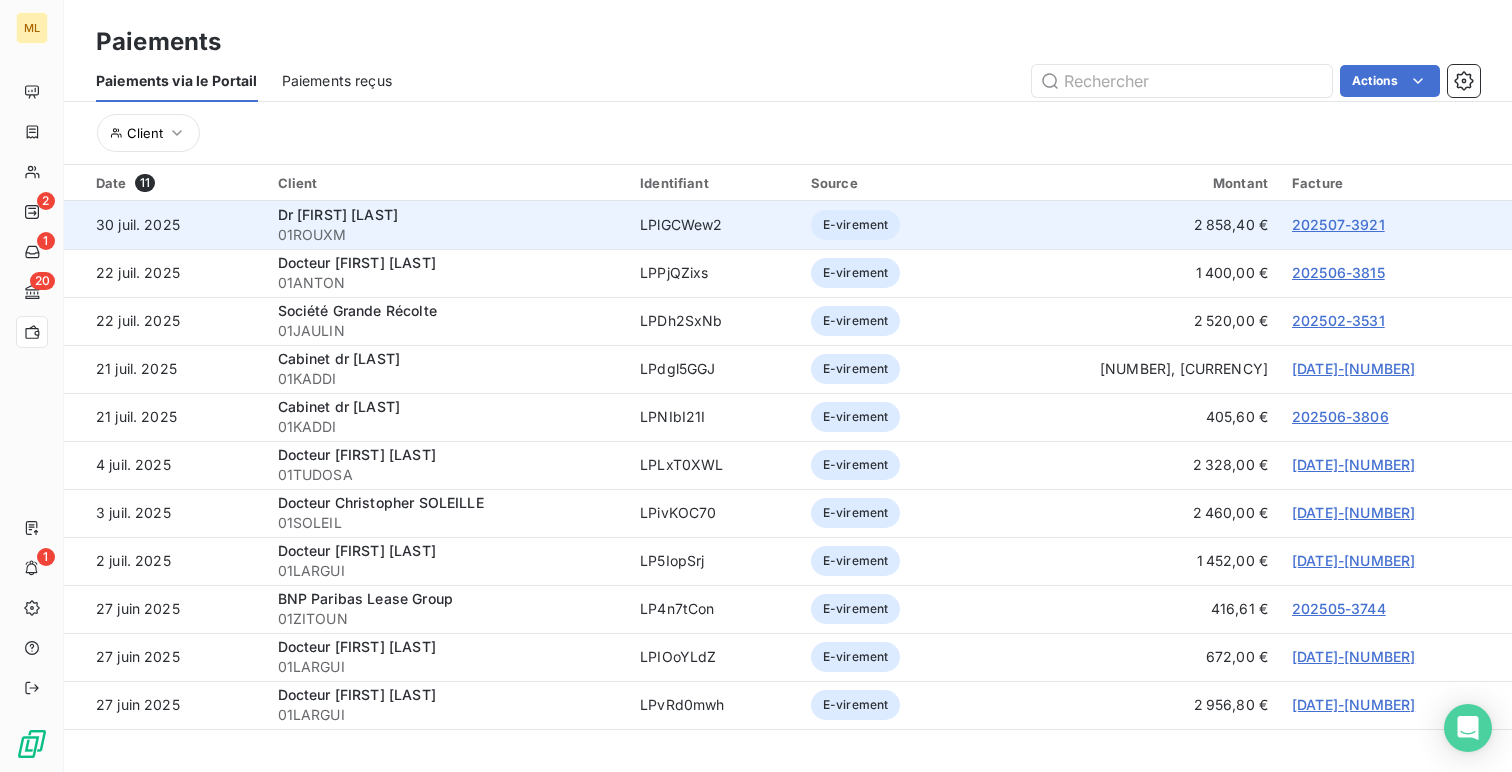 click on "202507-3921" at bounding box center (1338, 224) 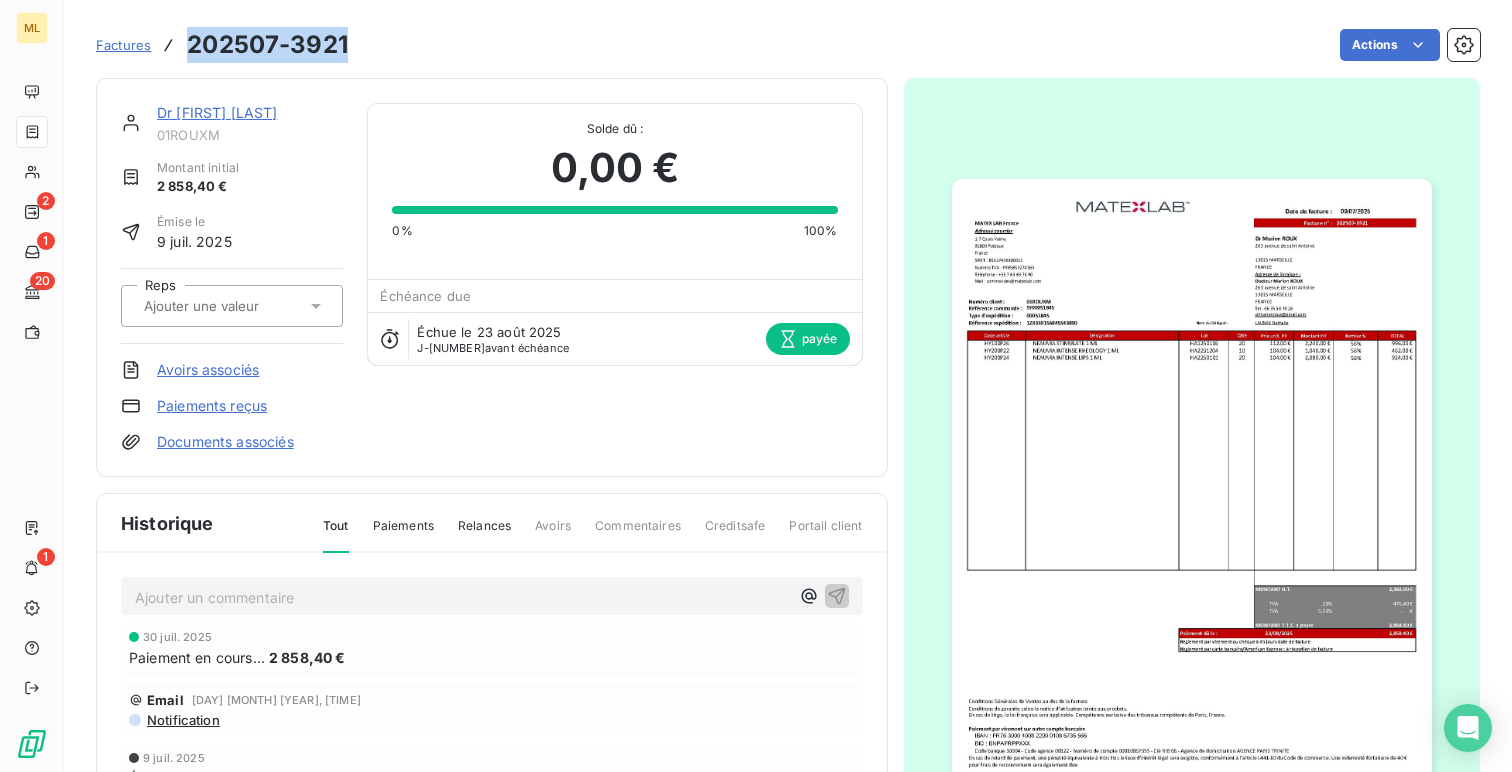 drag, startPoint x: 317, startPoint y: 38, endPoint x: 188, endPoint y: 43, distance: 129.09686 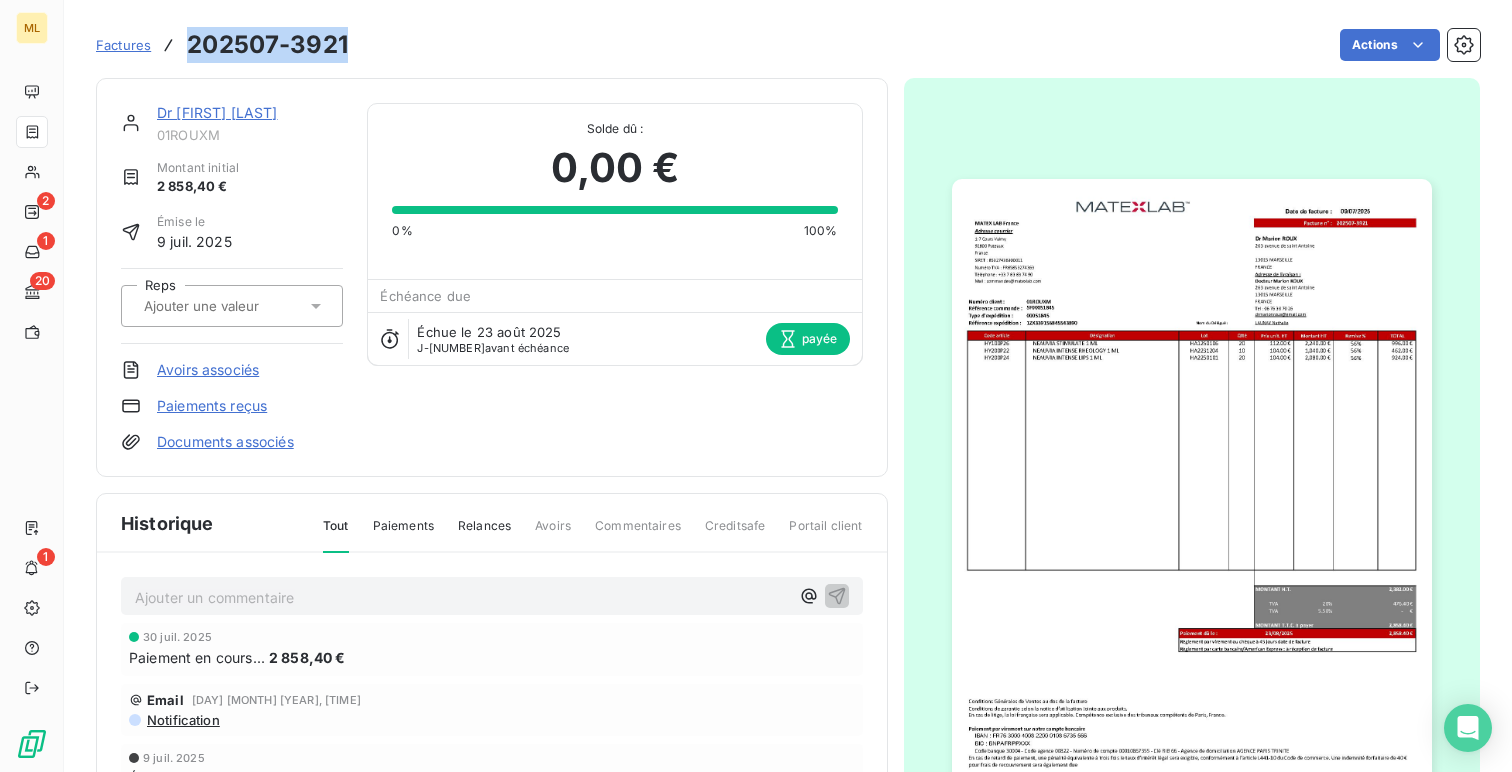 click on "Factures [DATE]-[NUMBER] Actions" at bounding box center [788, 45] 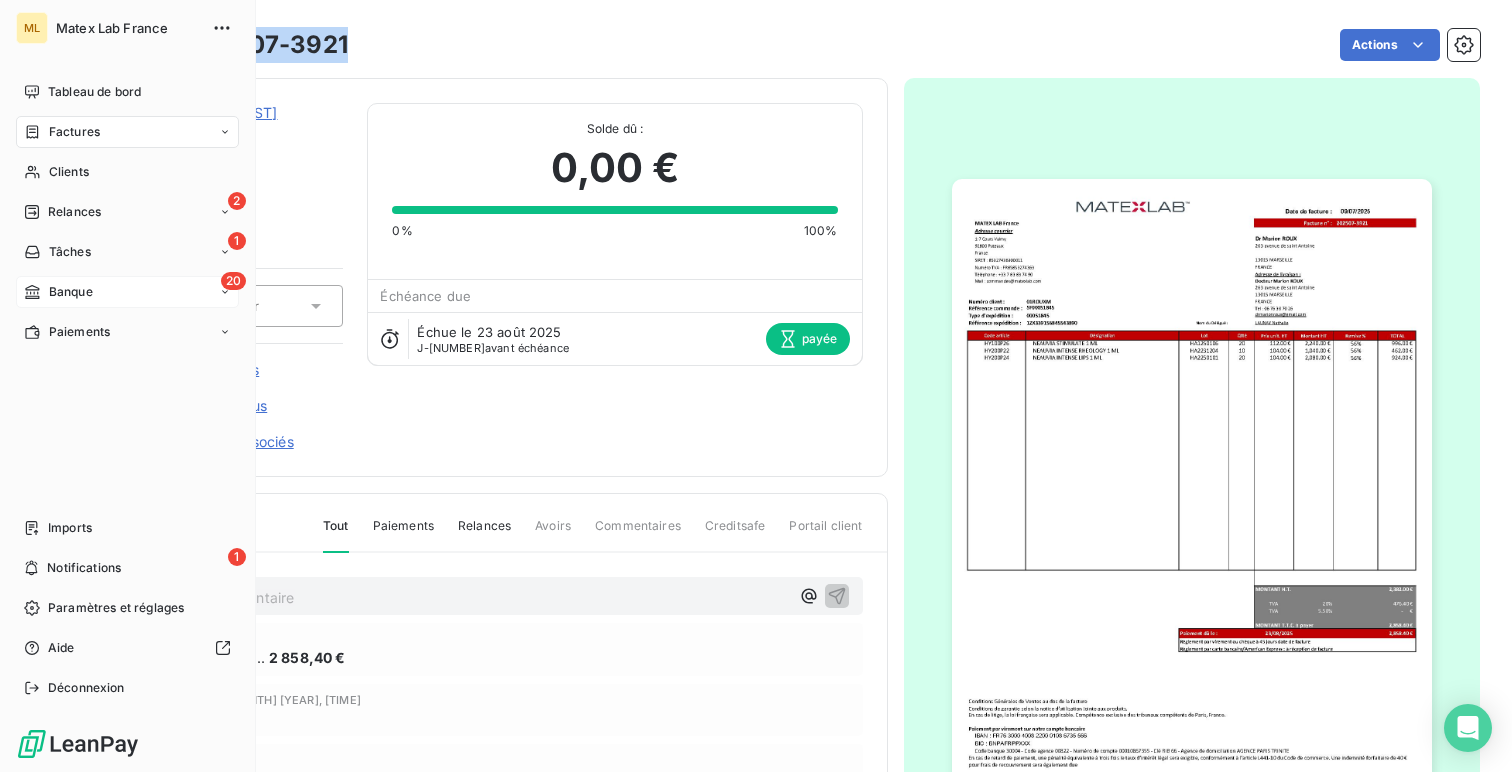 click on "Banque" at bounding box center (71, 292) 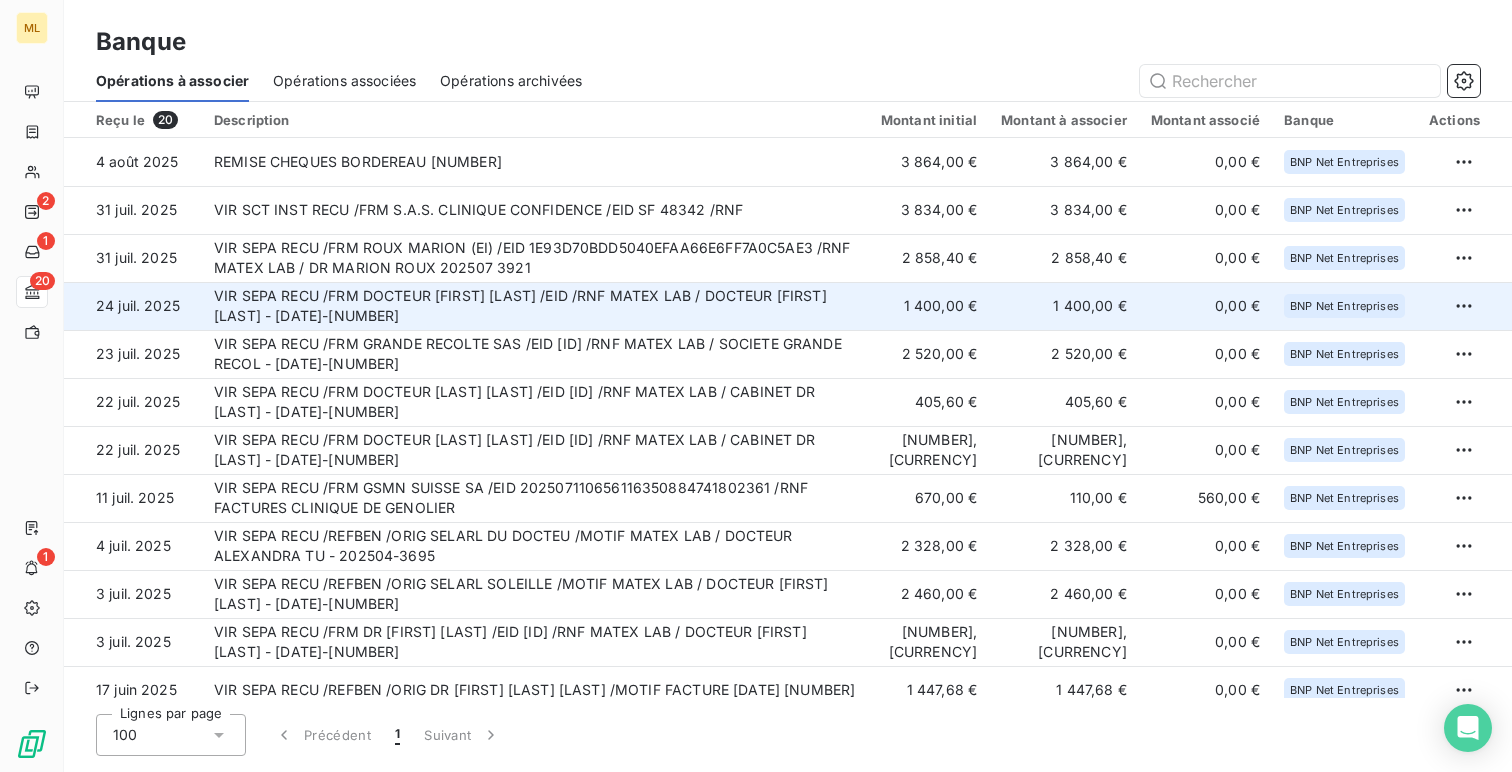 click on "VIR SEPA RECU /FRM DOCTEUR [FIRST] [LAST] /EID /RNF MATEX LAB / DOCTEUR [FIRST] [LAST] - [DATE]-[NUMBER]" at bounding box center [535, 306] 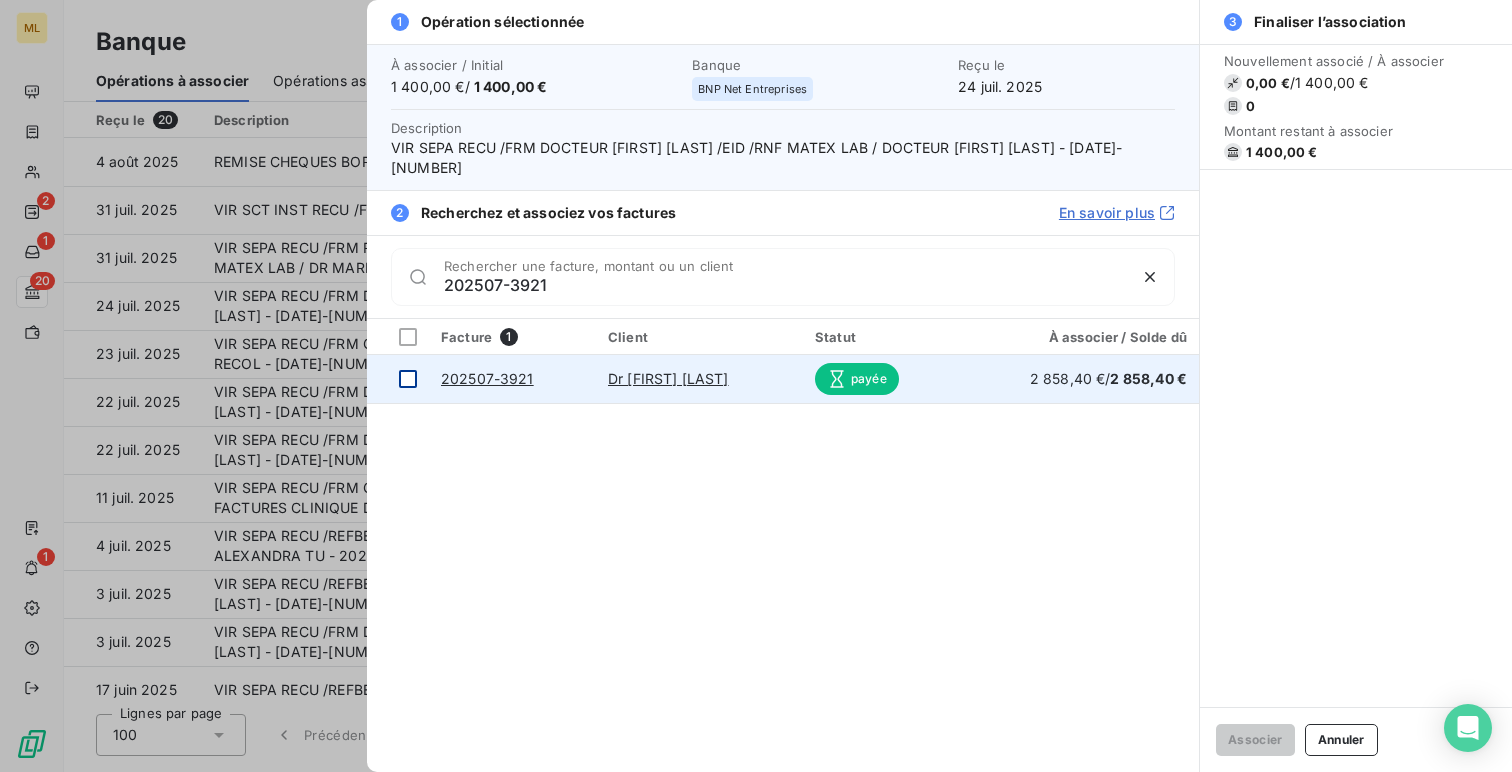 type on "202507-3921" 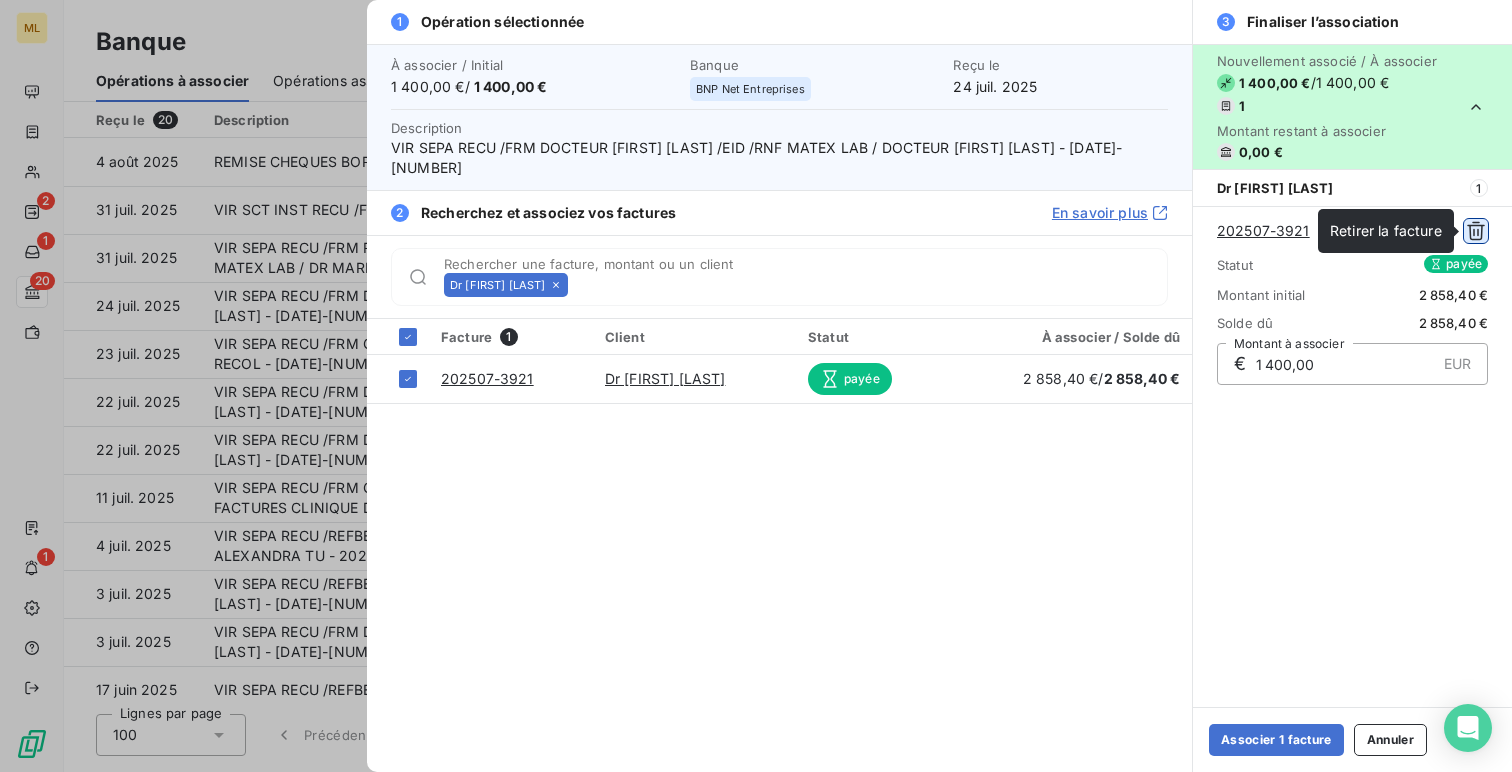 click at bounding box center [1476, 231] 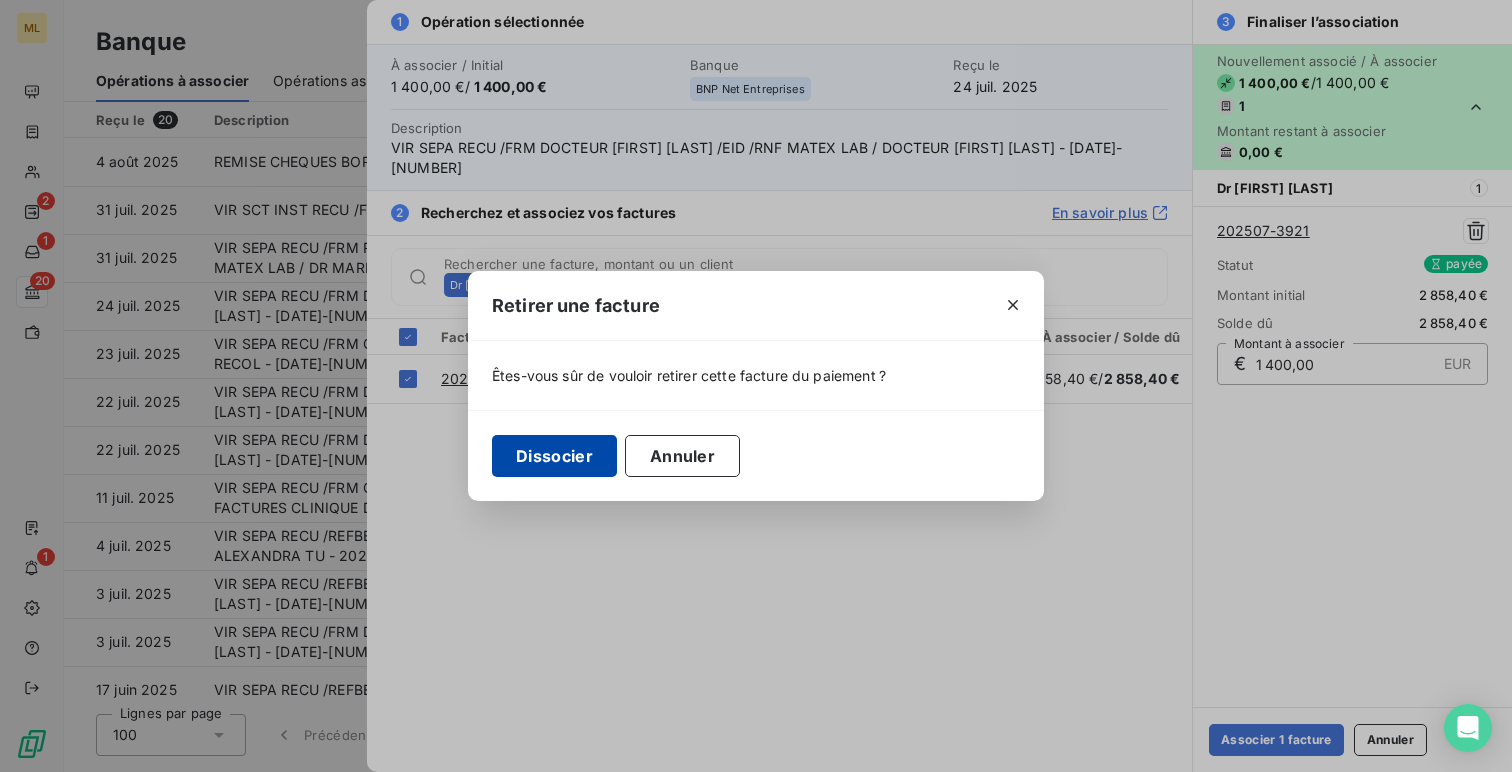 click on "Dissocier" at bounding box center (554, 456) 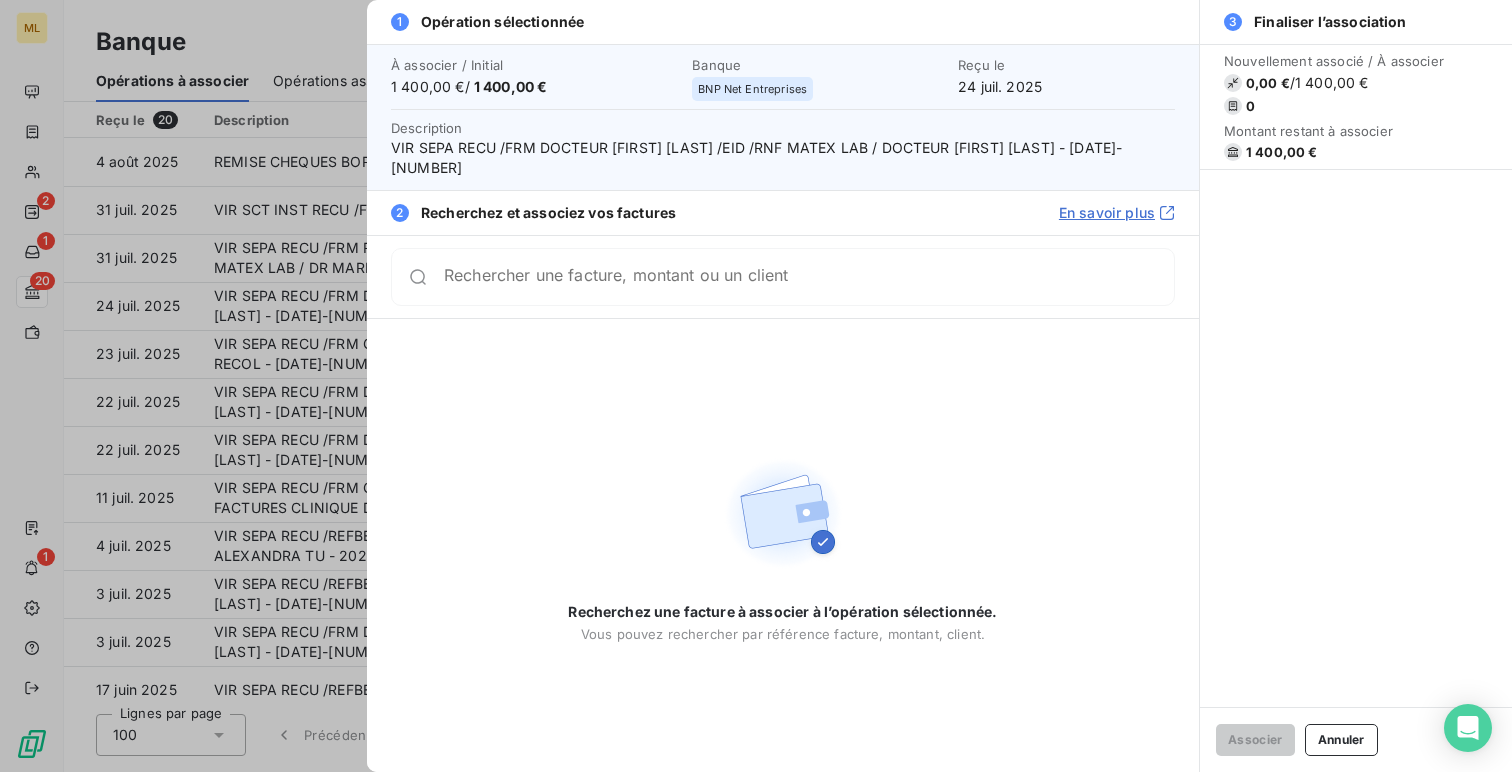 click at bounding box center (756, 386) 